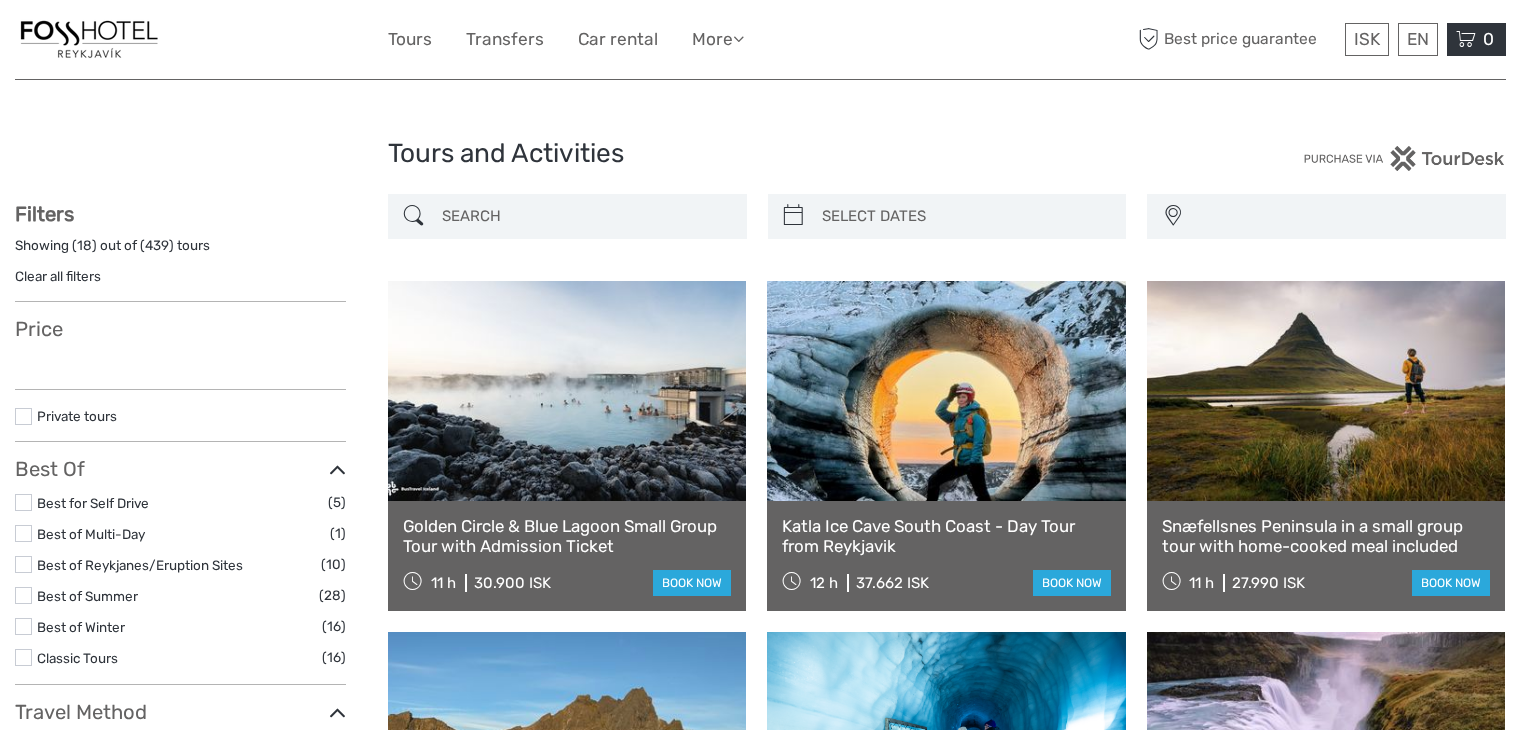scroll, scrollTop: 0, scrollLeft: 0, axis: both 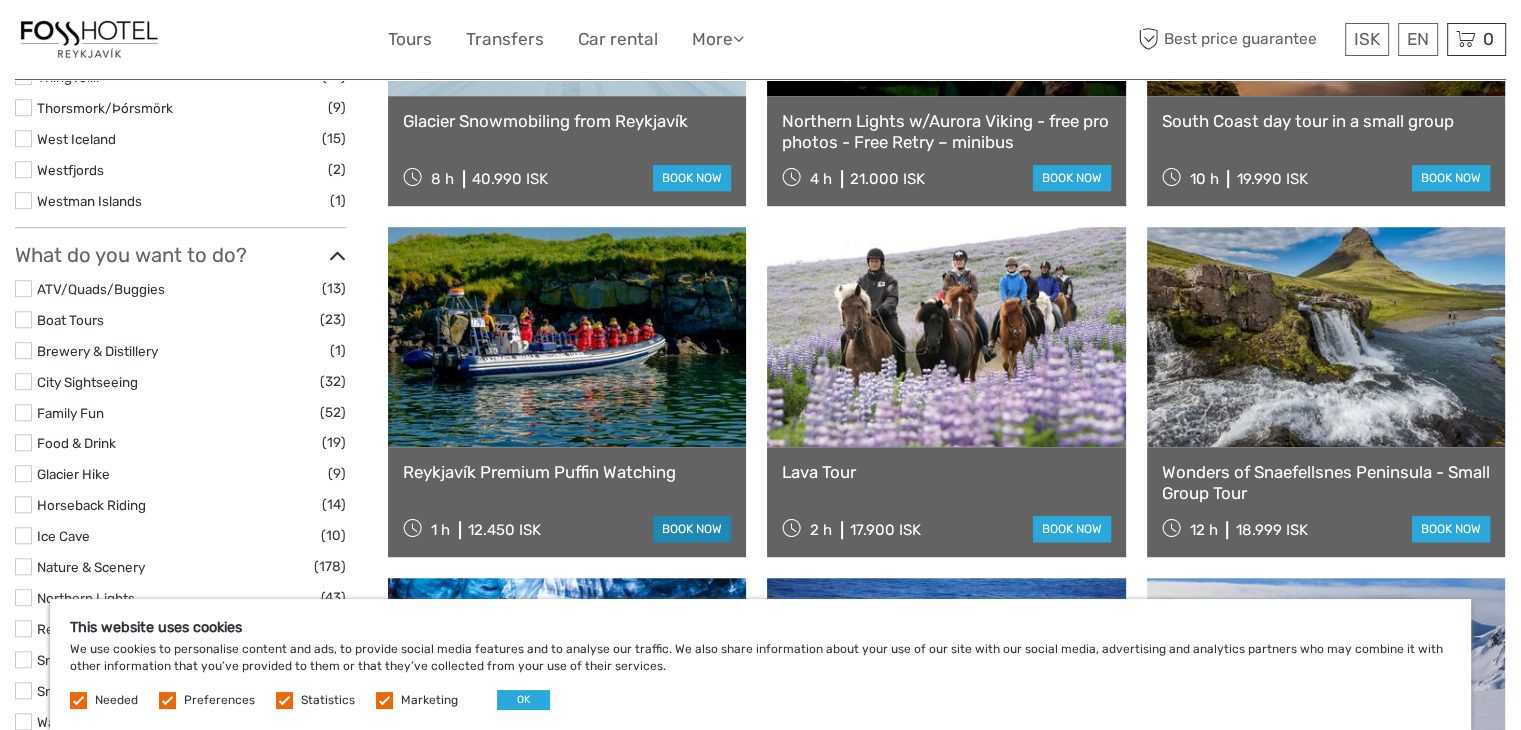 click on "book now" at bounding box center (692, 529) 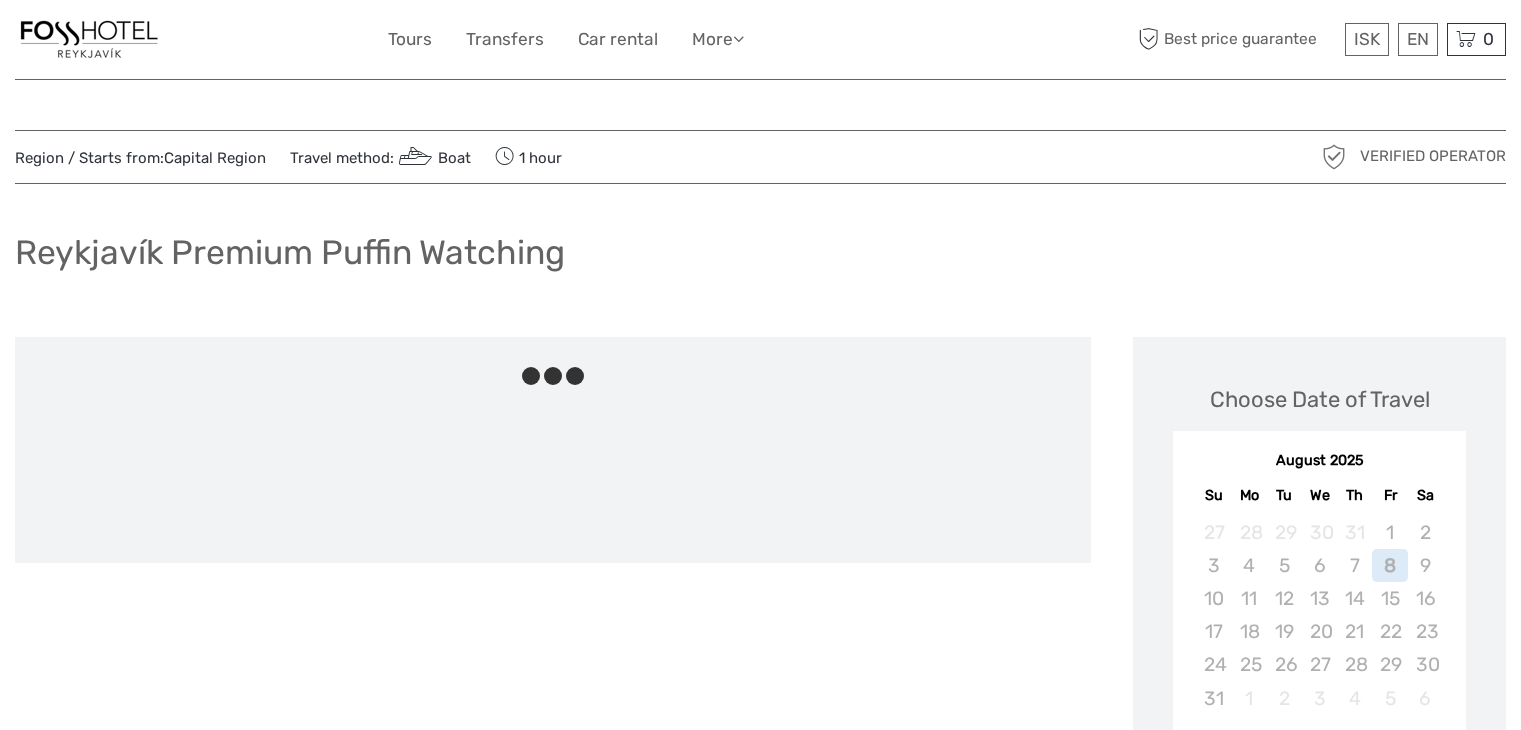 scroll, scrollTop: 0, scrollLeft: 0, axis: both 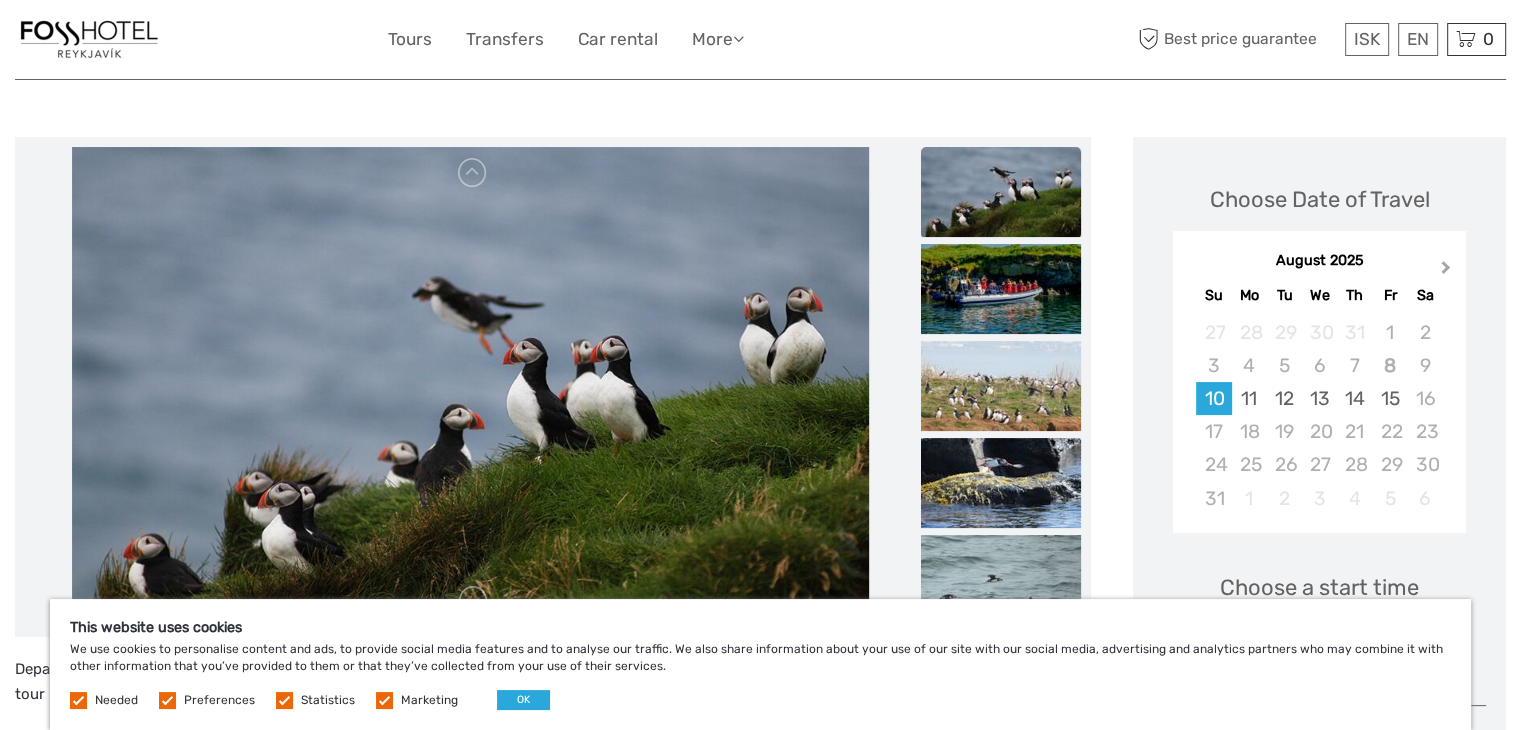 click on "Next Month" at bounding box center (1446, 271) 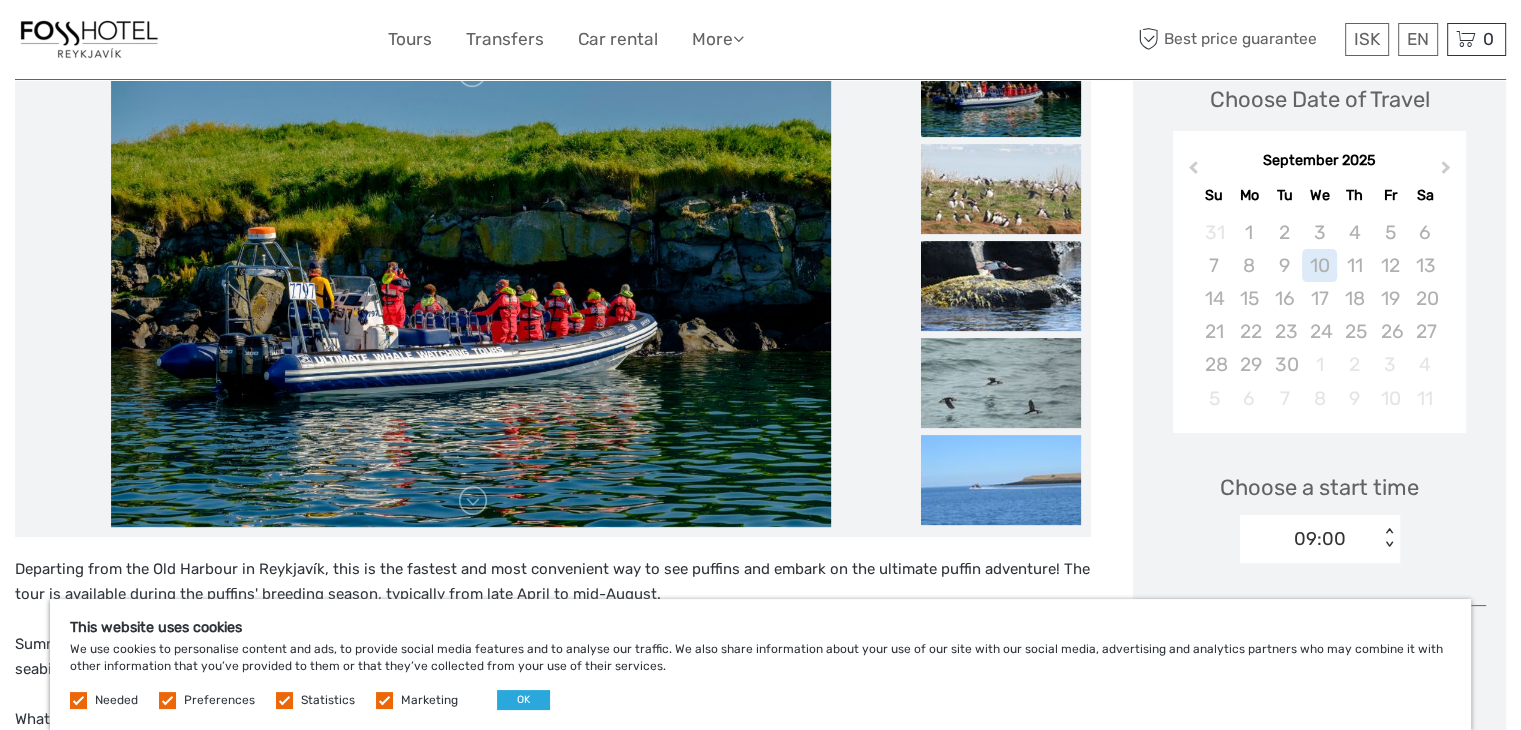 scroll, scrollTop: 300, scrollLeft: 0, axis: vertical 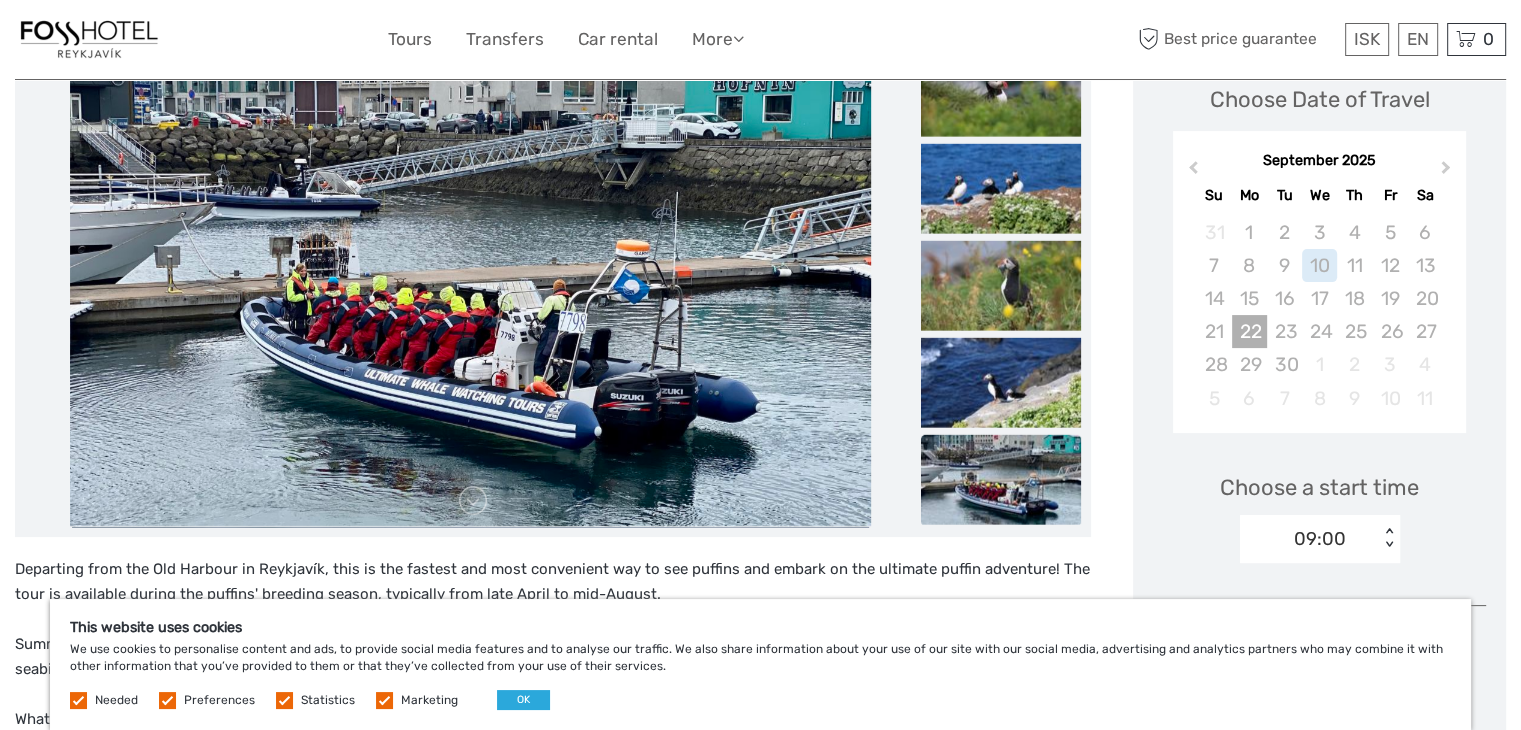 click on "22" at bounding box center [1249, 331] 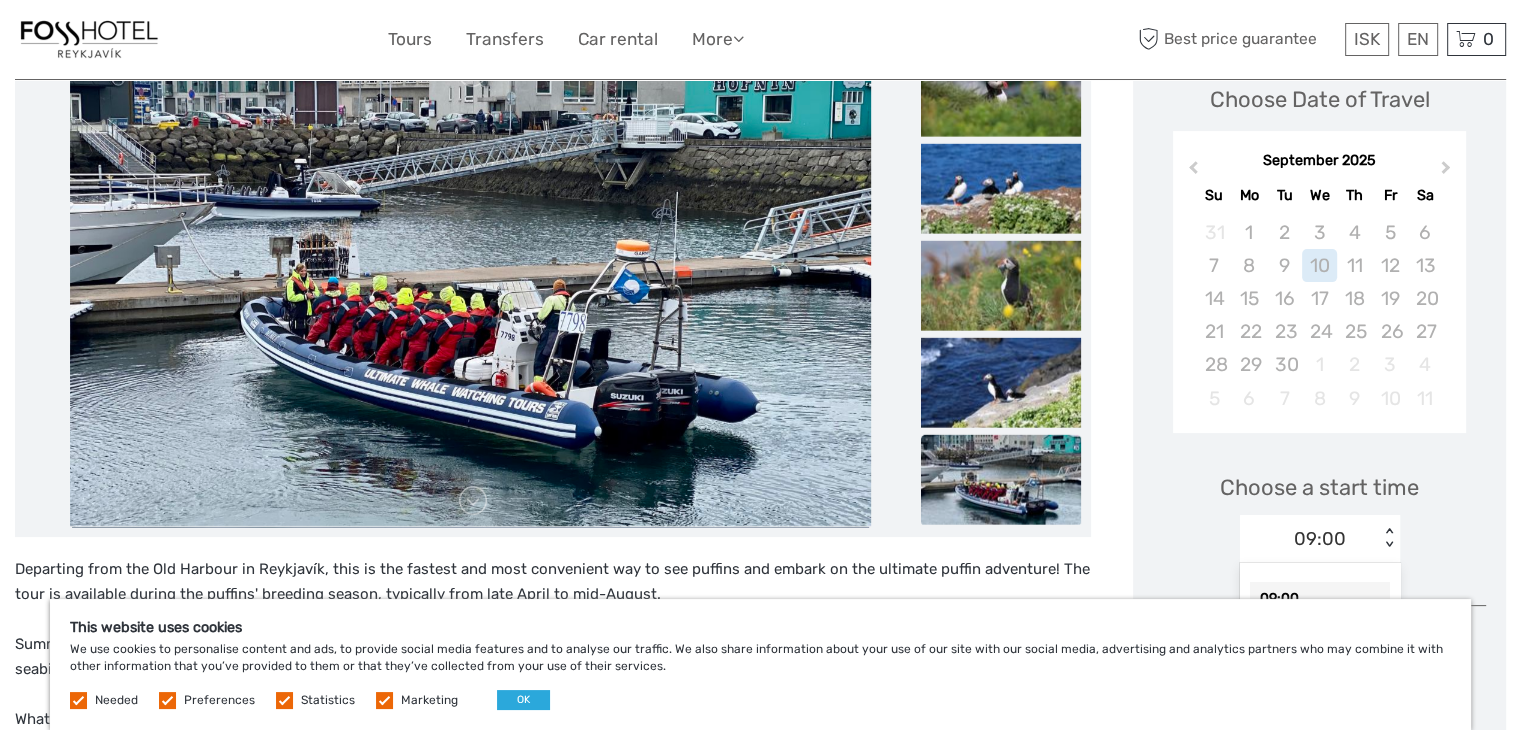 click on "< >" at bounding box center [1389, 538] 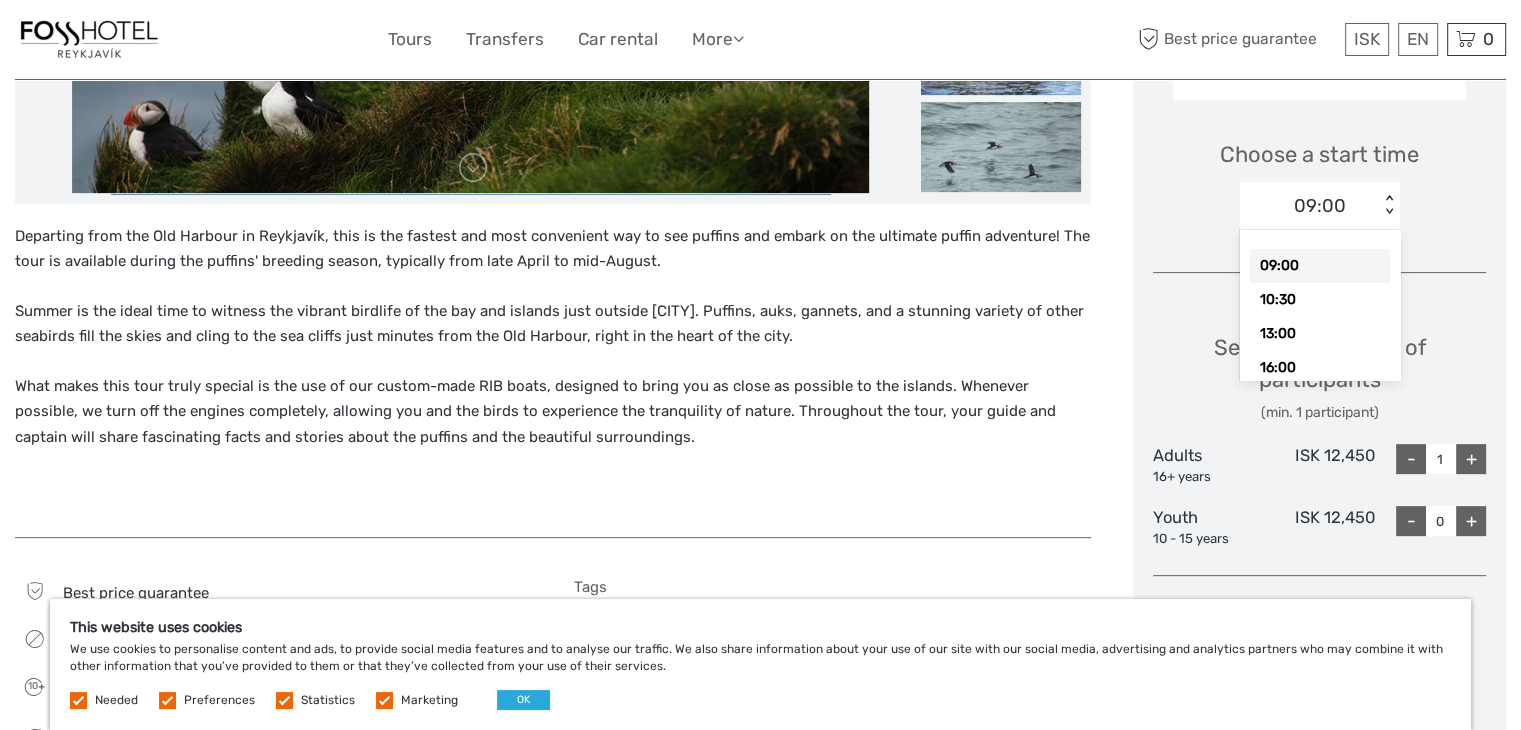 scroll, scrollTop: 636, scrollLeft: 0, axis: vertical 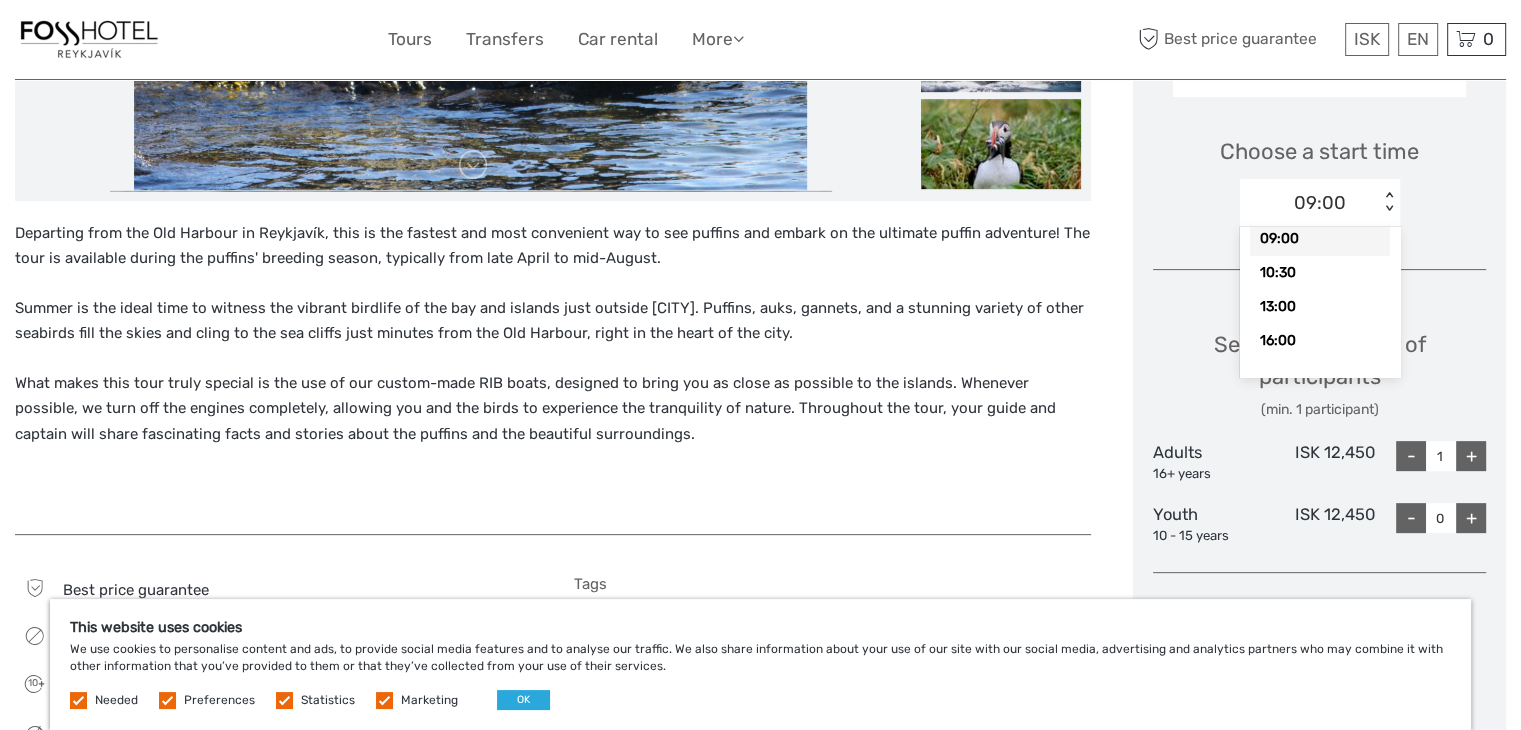 click on "Choose a start time option 09:00 selected, 1 of 4. 4 results available. Use Up and Down to choose options, press Enter to select the currently focused option, press Escape to exit the menu, press Tab to select the option and exit the menu. 09:00 < > 09:00 10:30 13:00 16:00" at bounding box center (1319, 173) 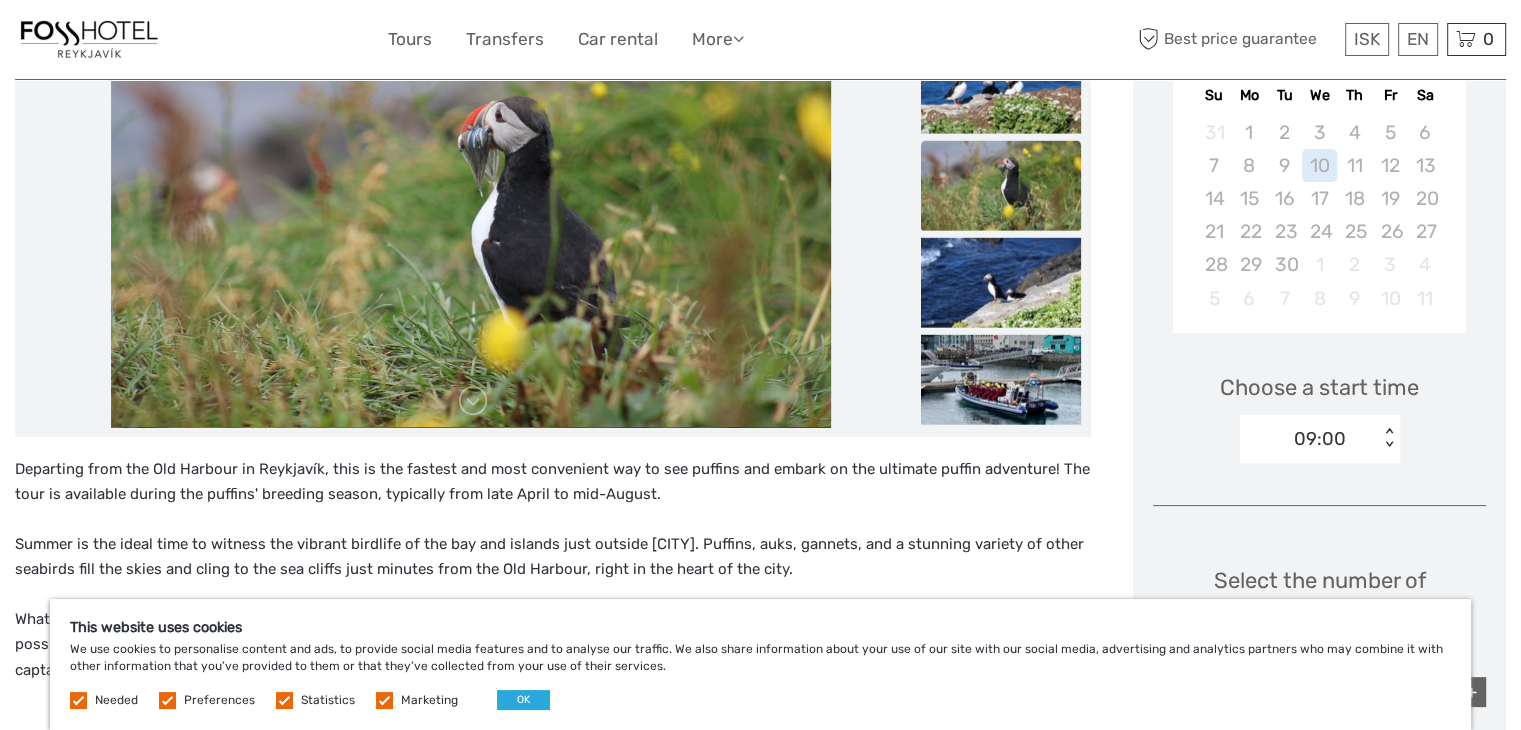 scroll, scrollTop: 300, scrollLeft: 0, axis: vertical 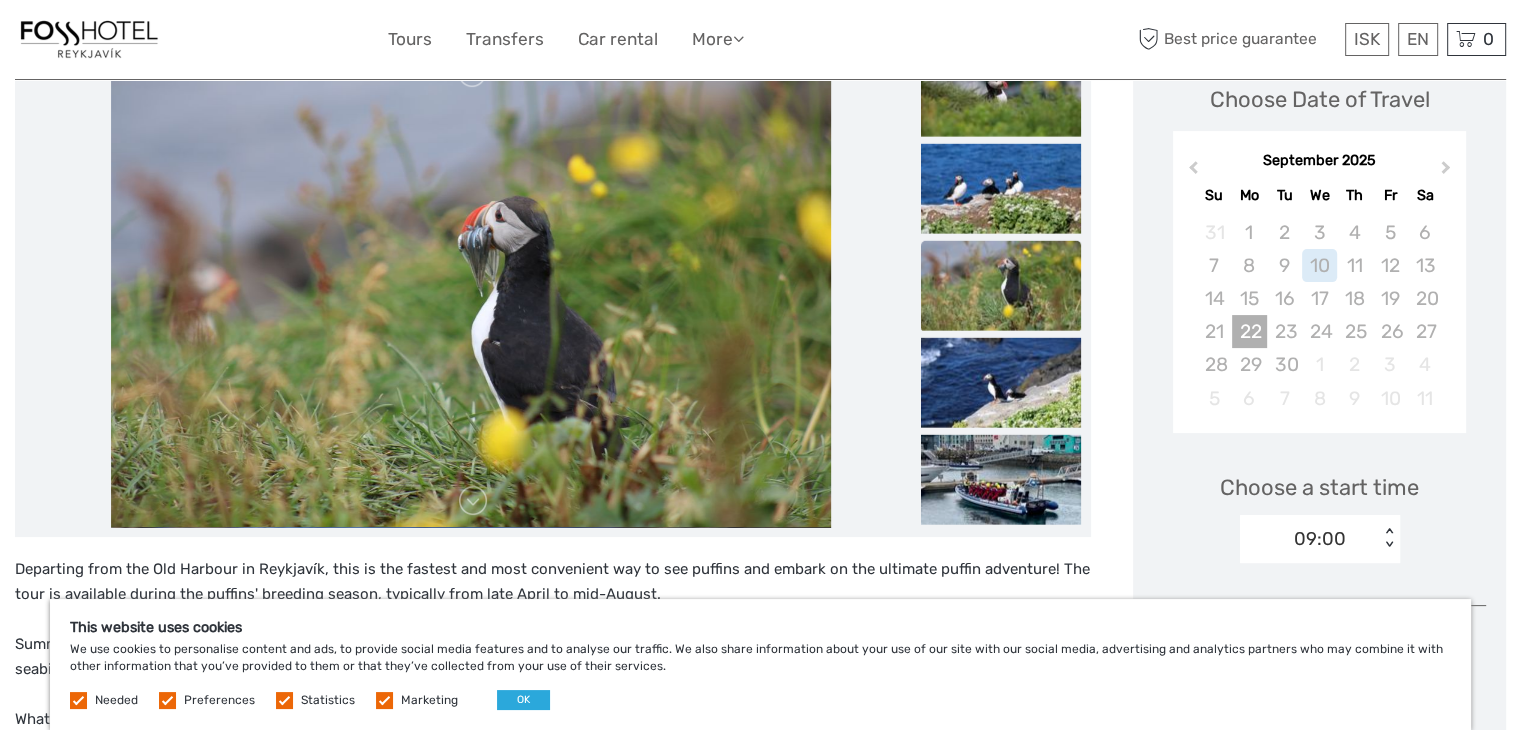 click on "22" at bounding box center [1249, 331] 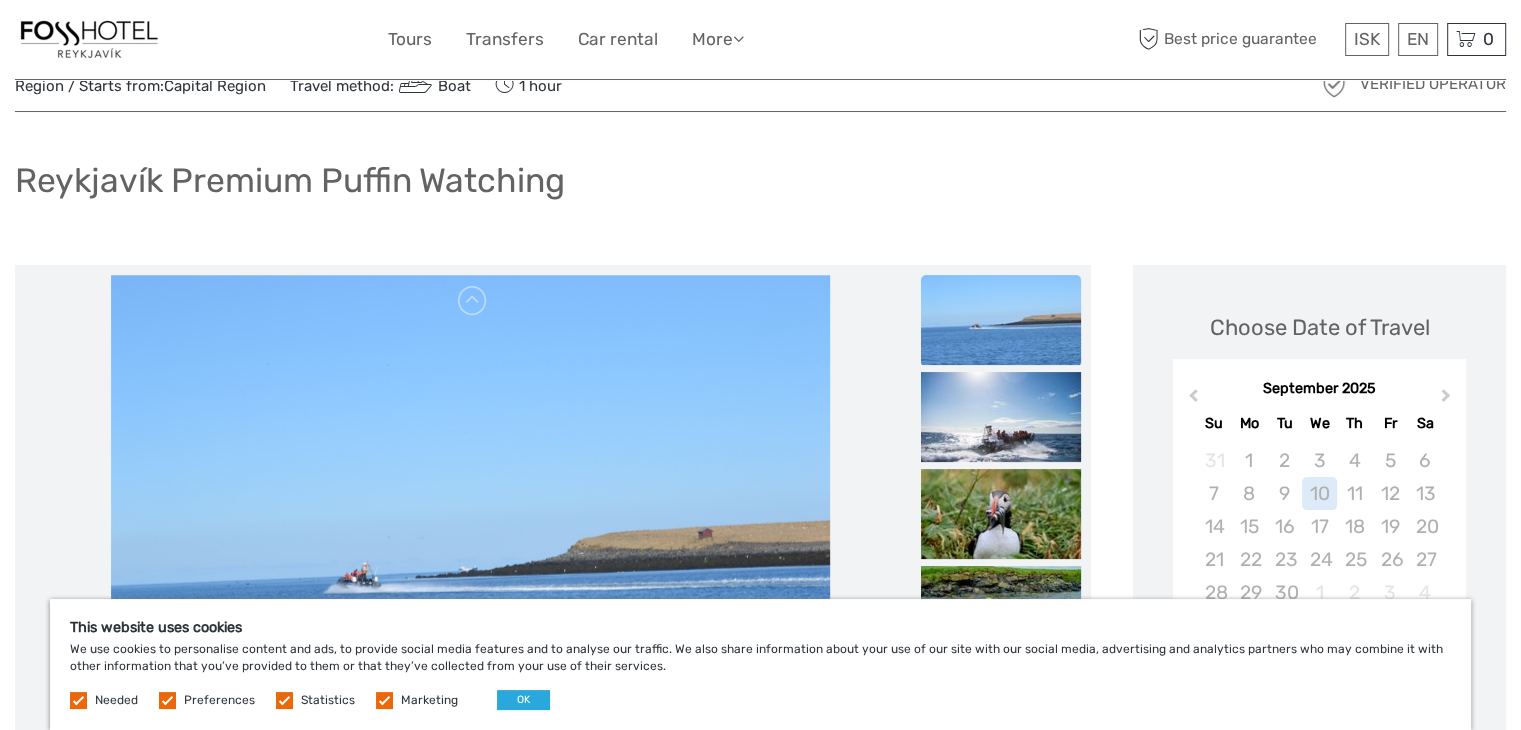 scroll, scrollTop: 0, scrollLeft: 0, axis: both 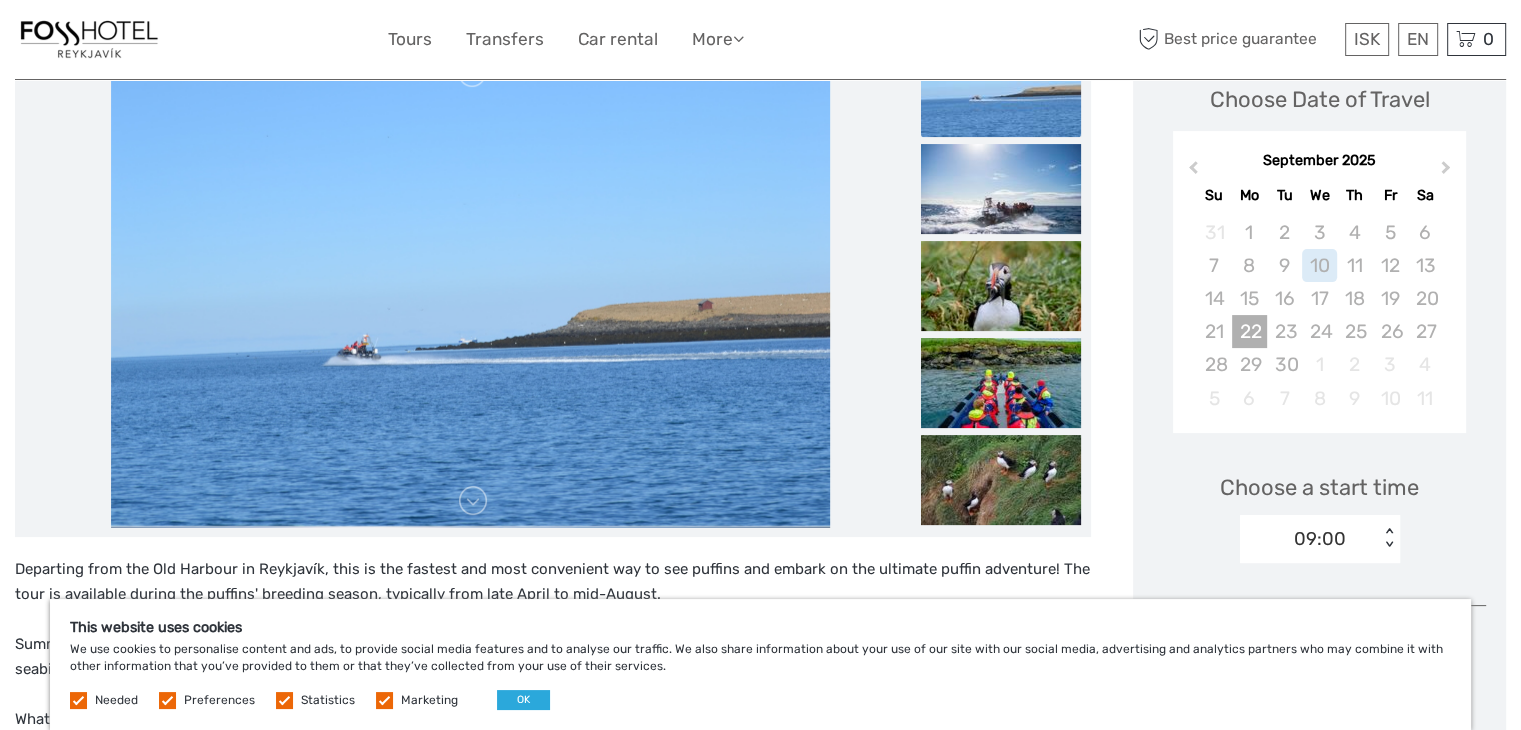 click on "22" at bounding box center (1249, 331) 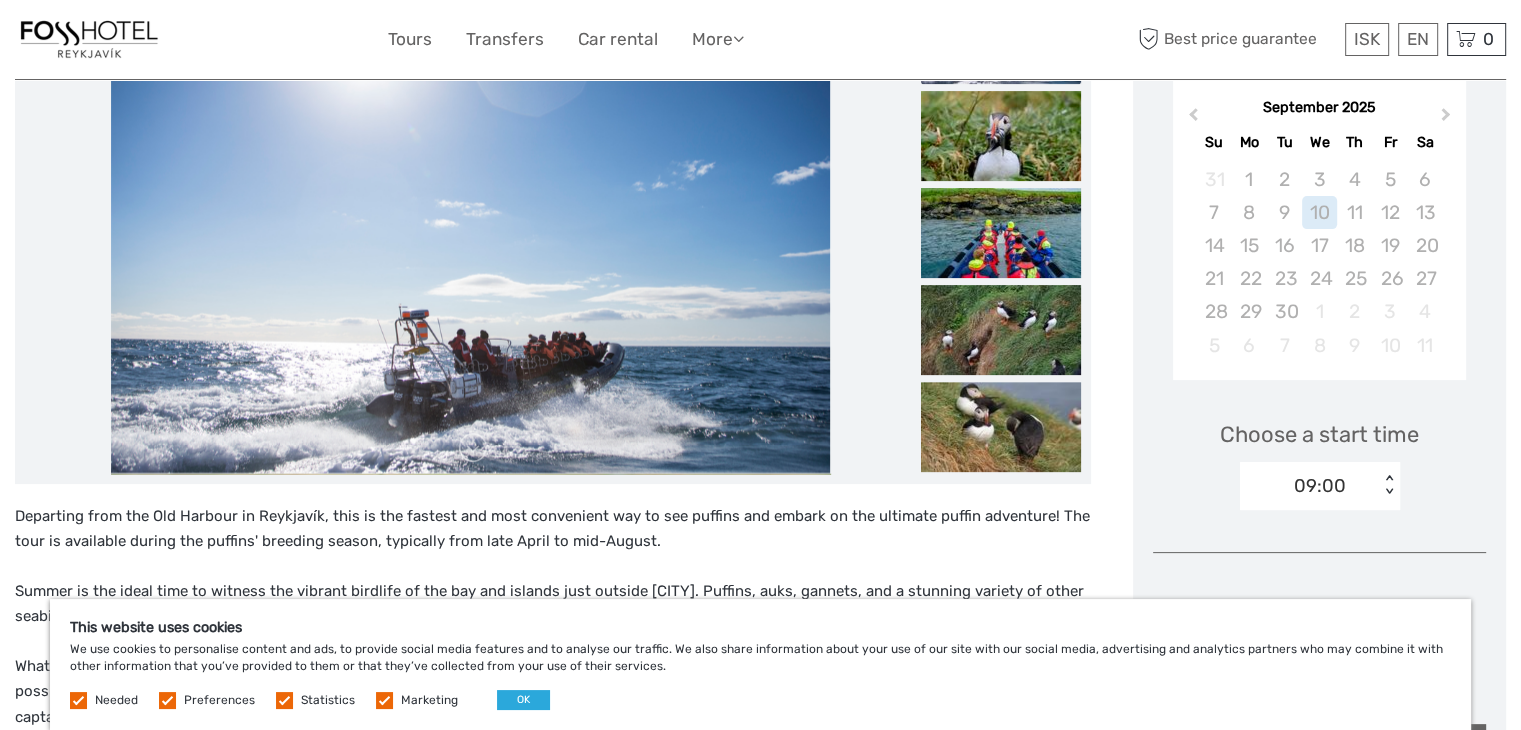 scroll, scrollTop: 400, scrollLeft: 0, axis: vertical 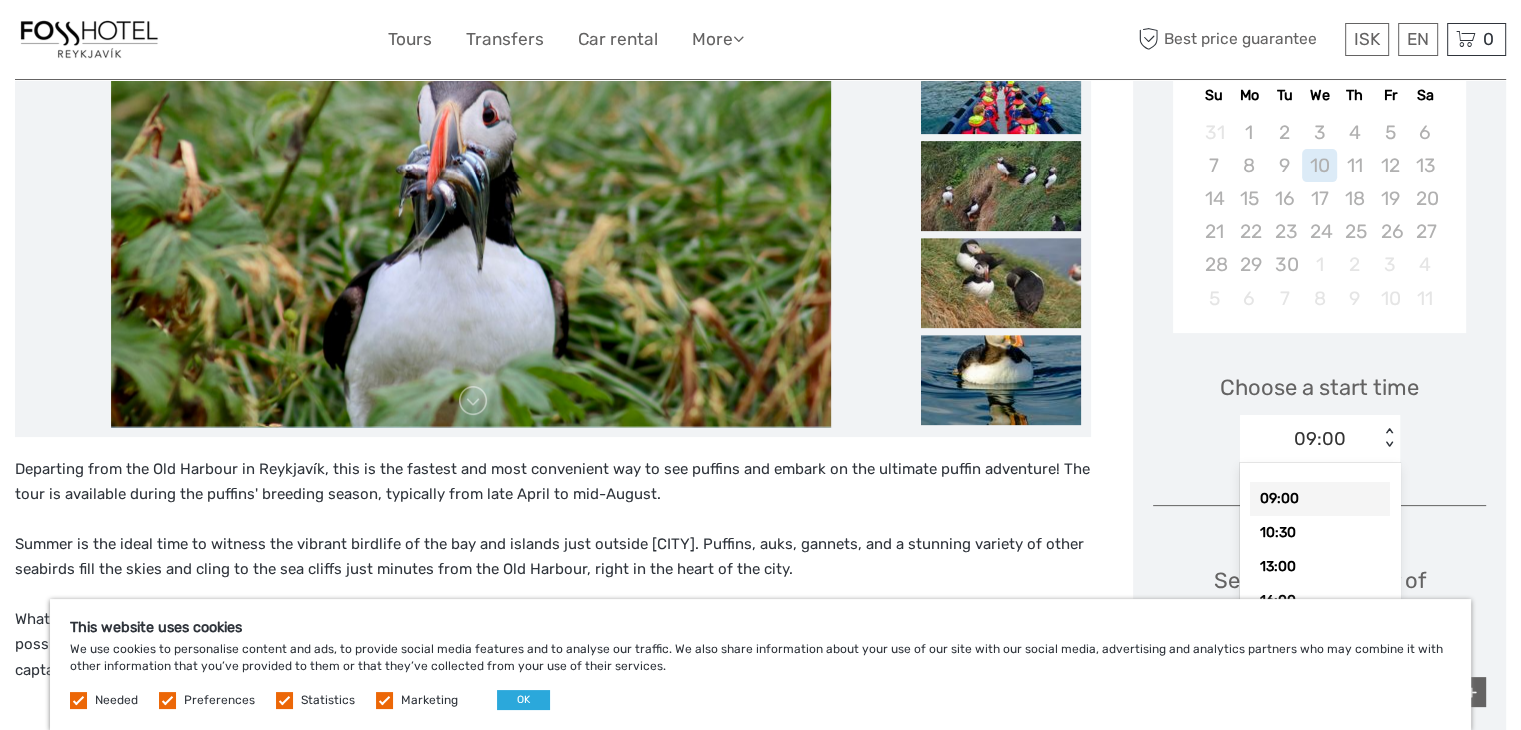 click on "< >" at bounding box center [1389, 438] 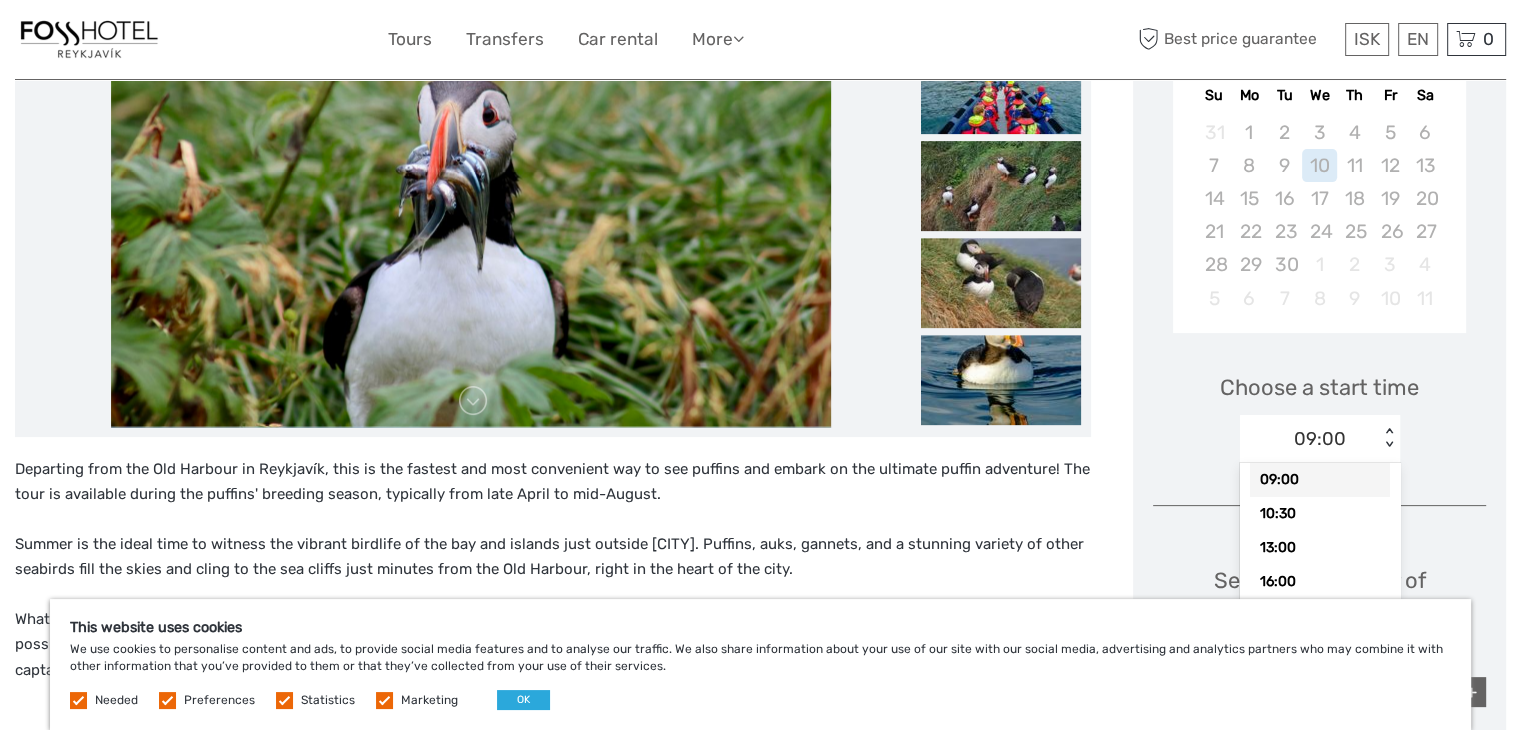 scroll, scrollTop: 24, scrollLeft: 0, axis: vertical 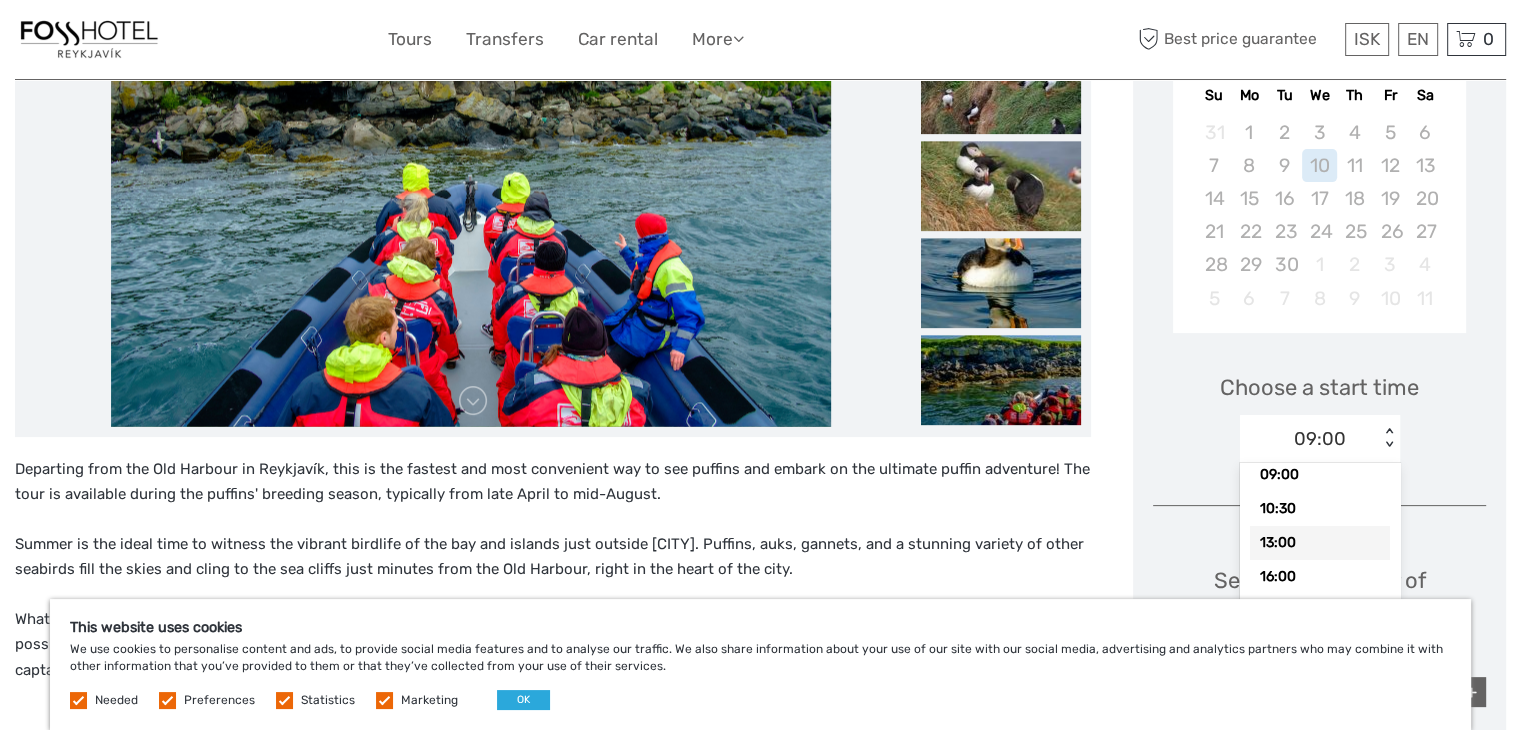click on "13:00" at bounding box center [1320, 543] 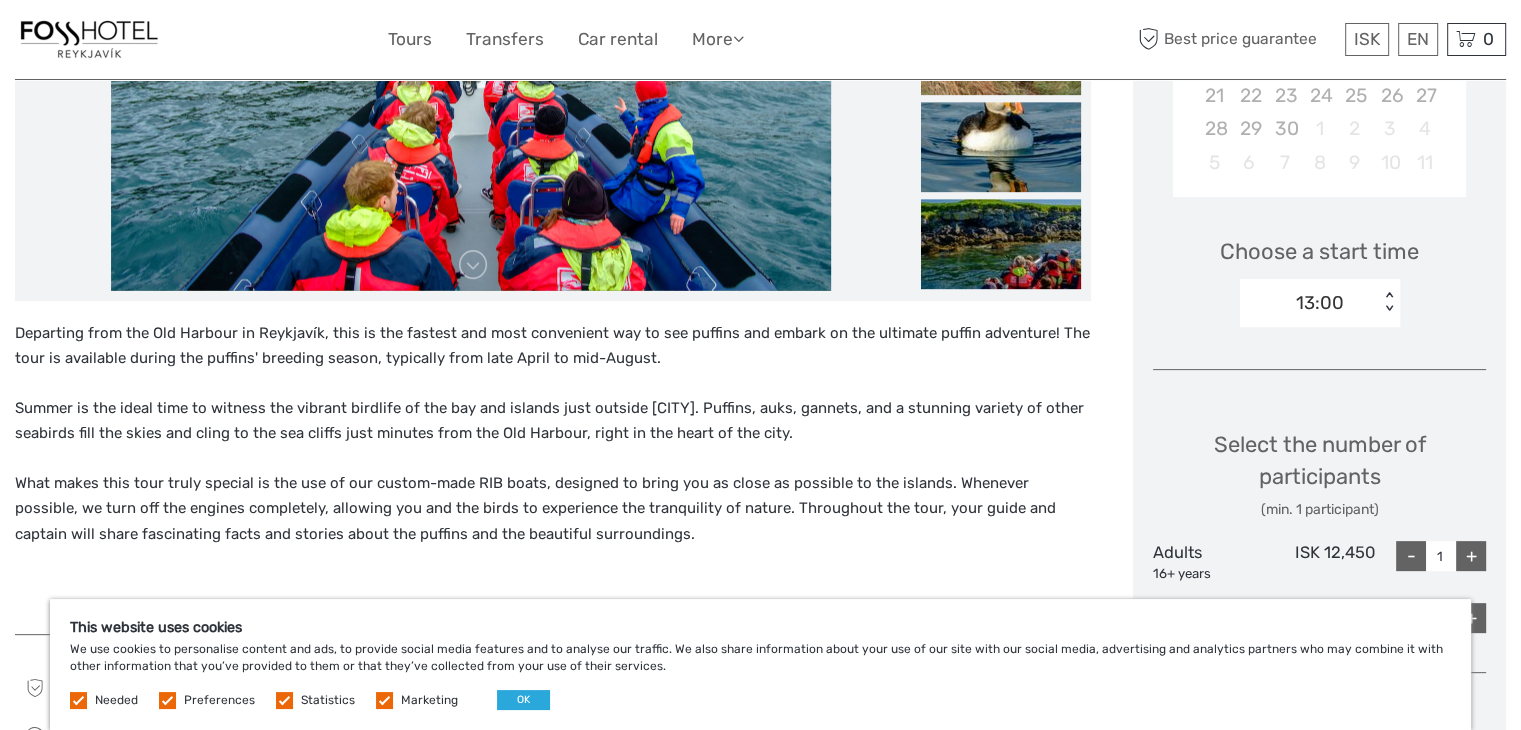 scroll, scrollTop: 600, scrollLeft: 0, axis: vertical 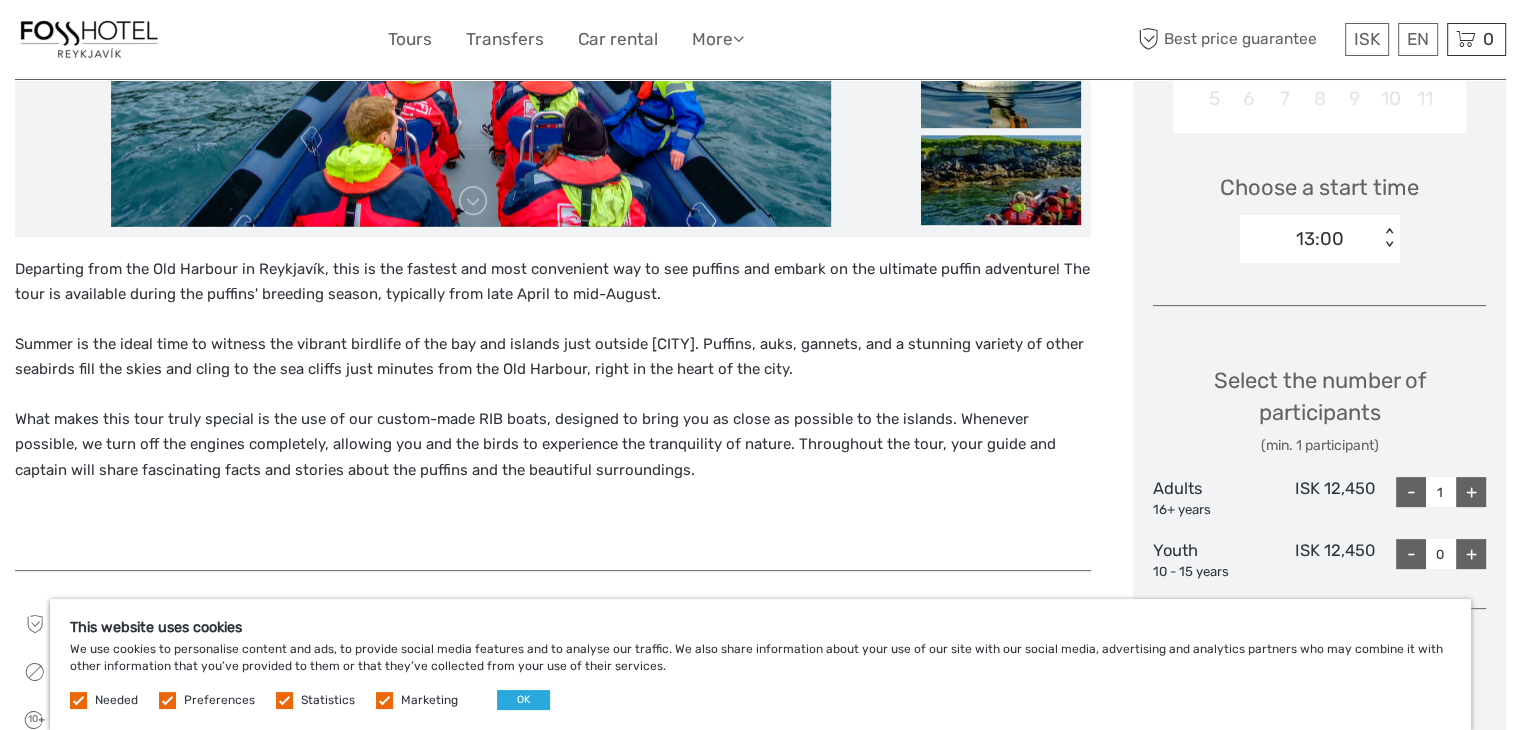 click on "+" at bounding box center [1471, 492] 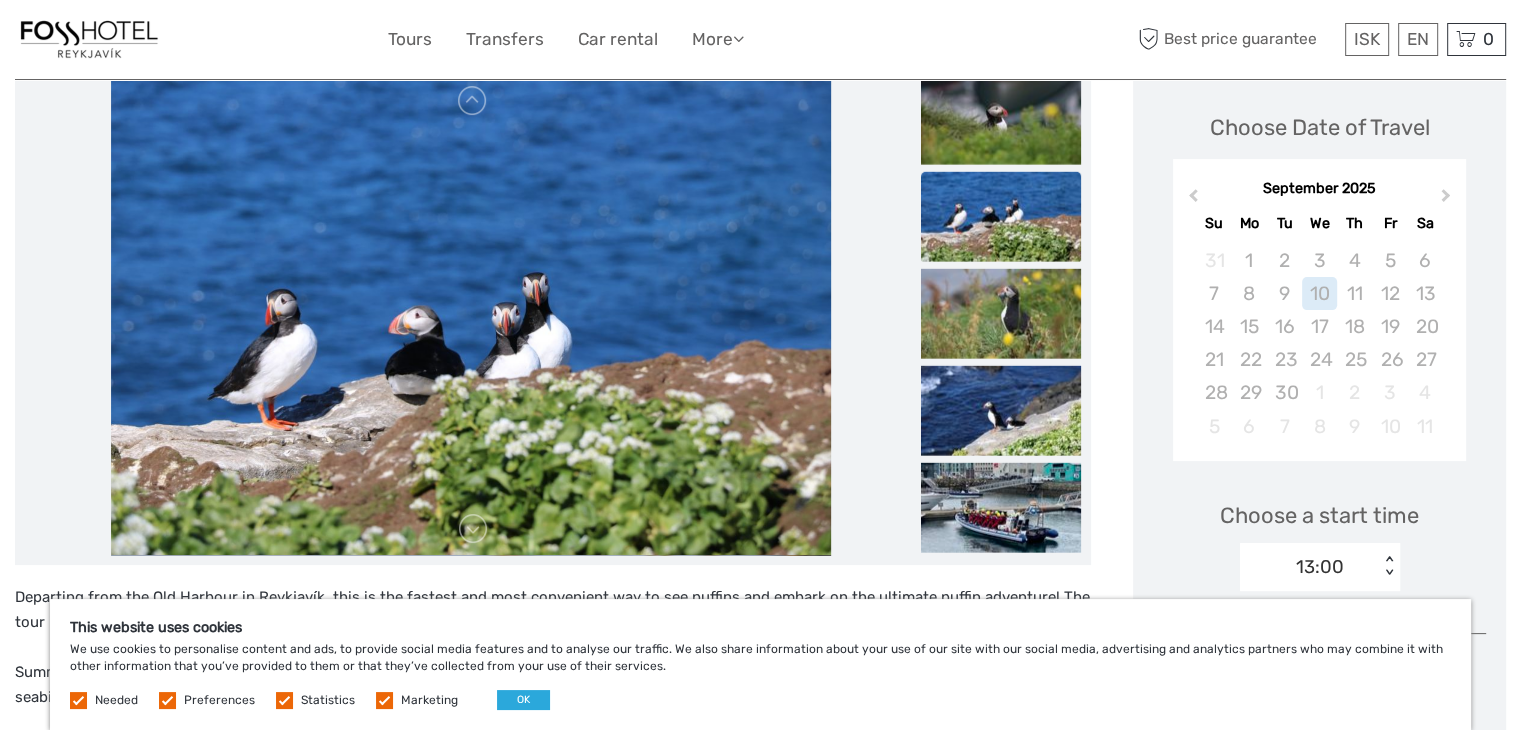 scroll, scrollTop: 254, scrollLeft: 0, axis: vertical 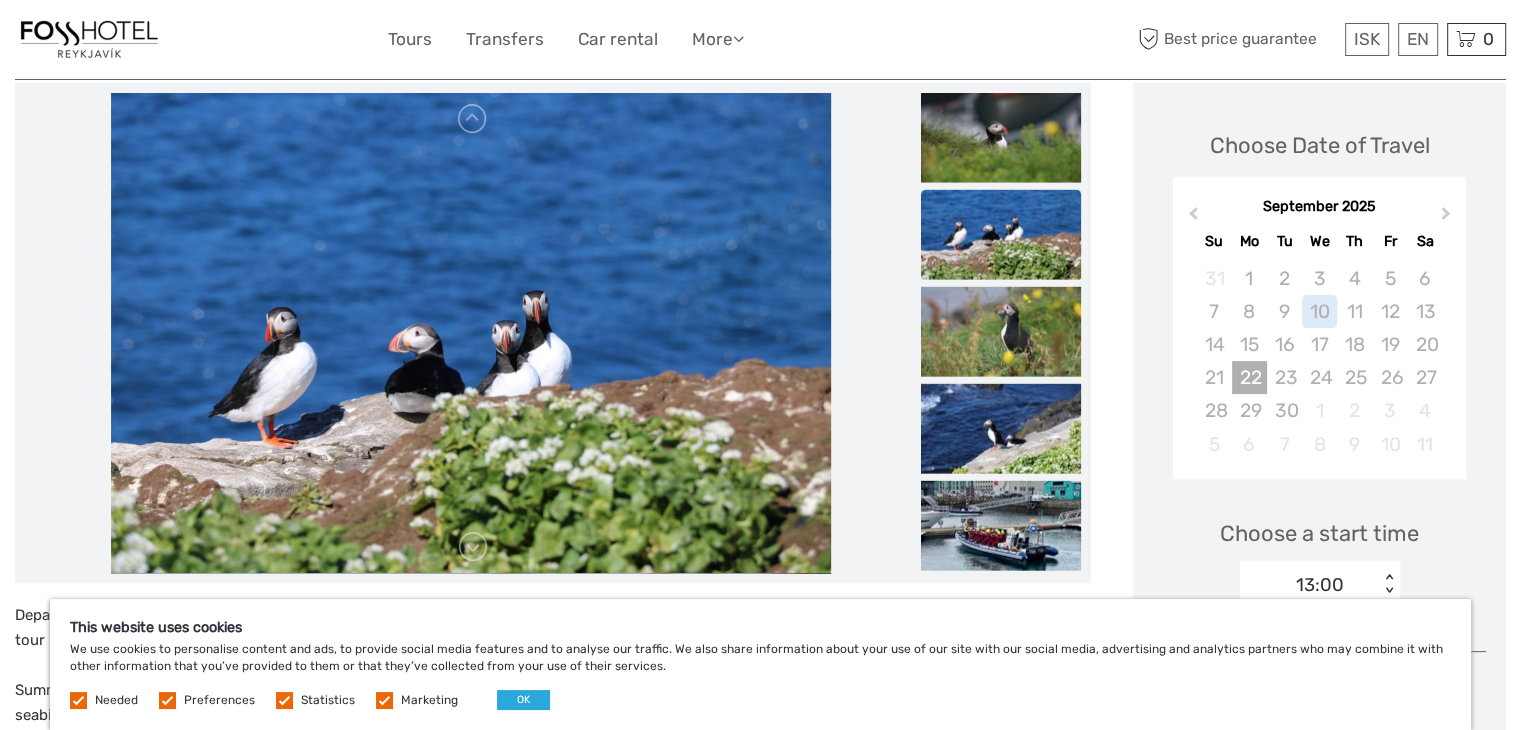 click on "22" at bounding box center [1249, 377] 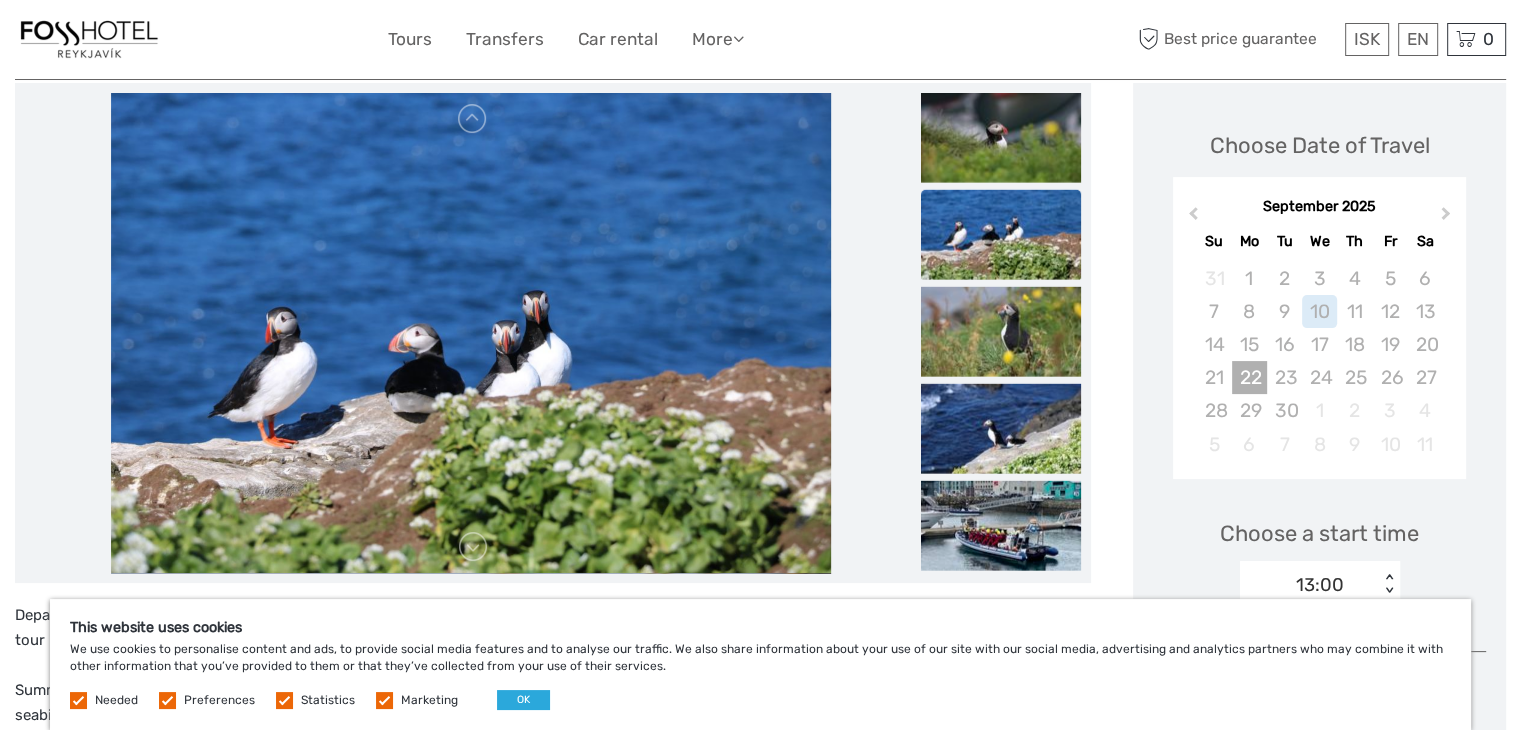 click on "22" at bounding box center (1249, 377) 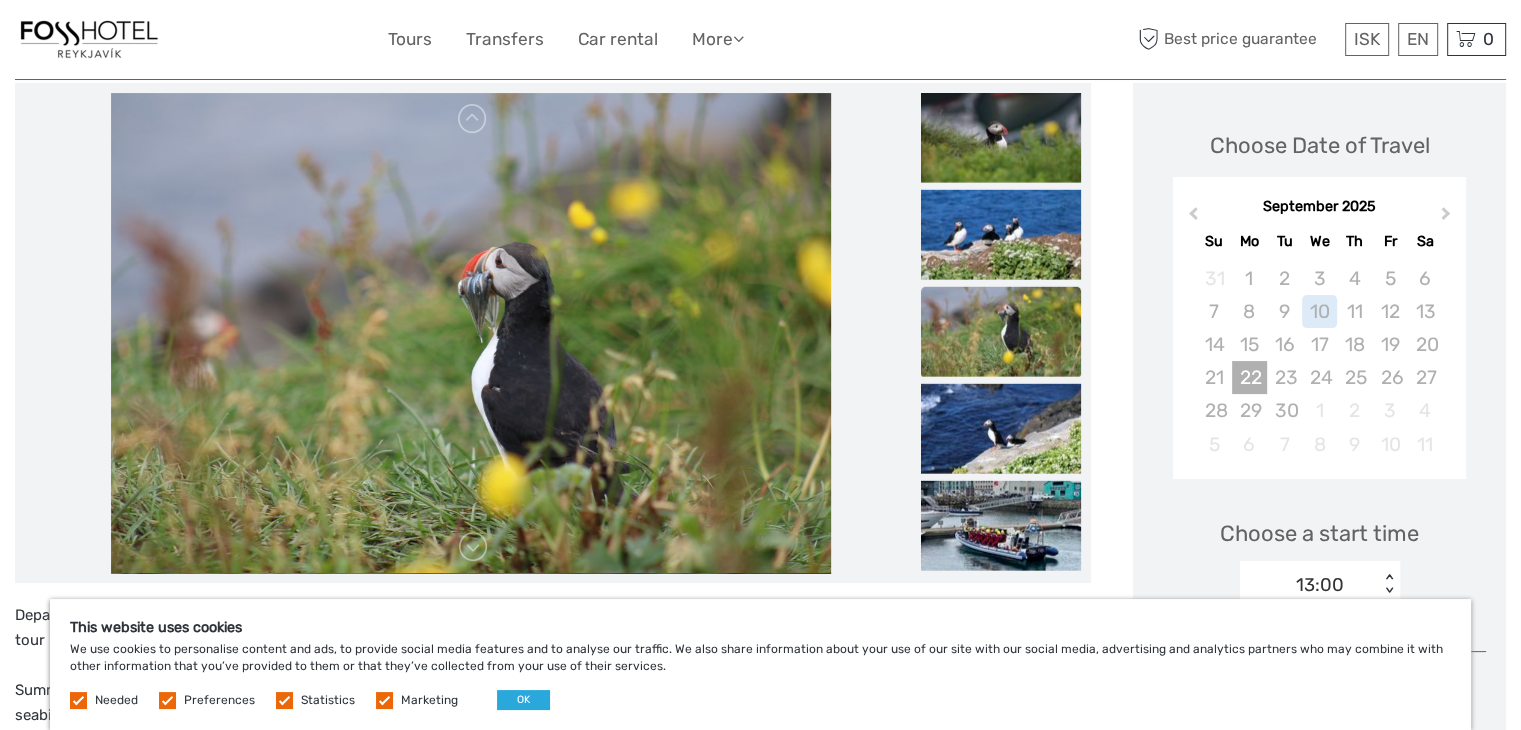 click on "22" at bounding box center (1249, 377) 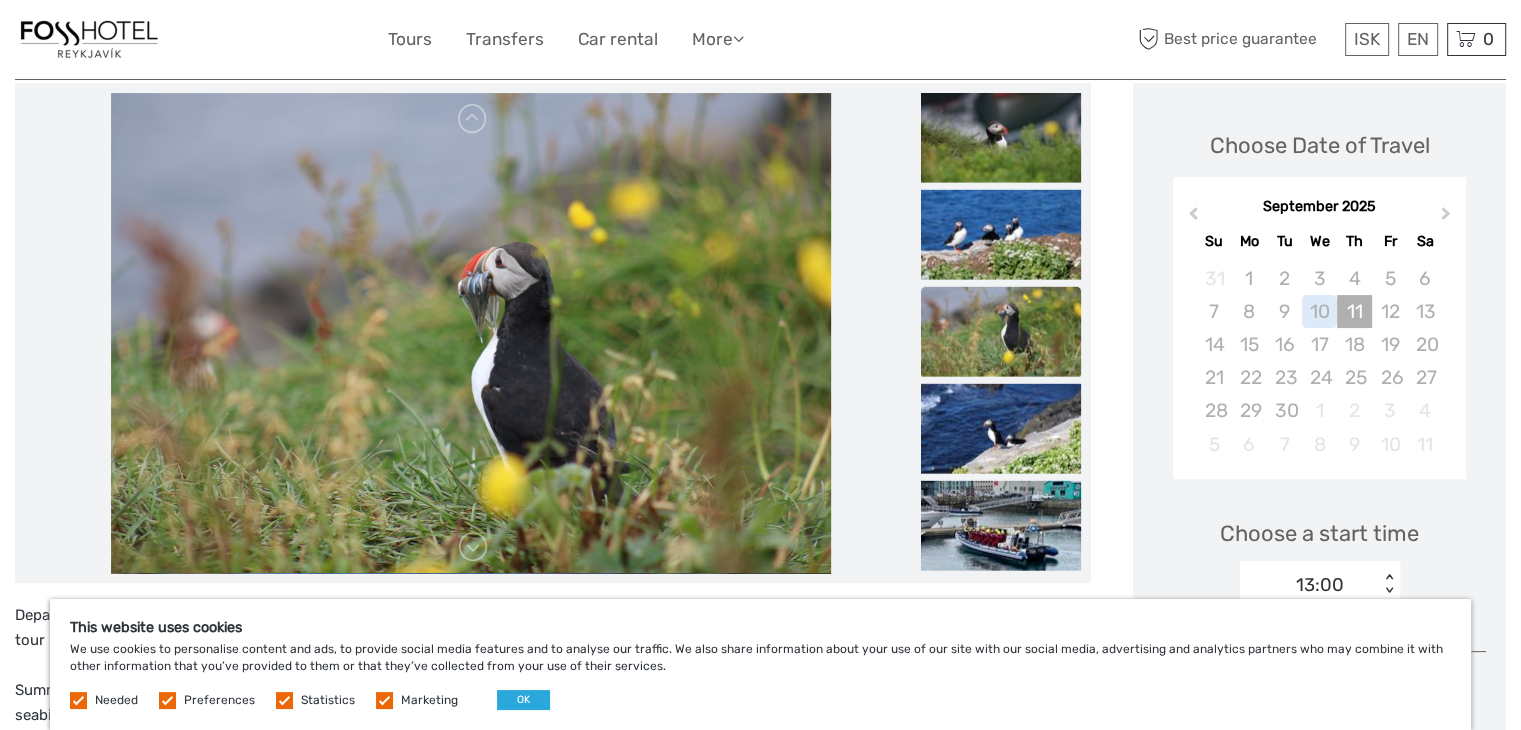 click on "11" at bounding box center (1354, 311) 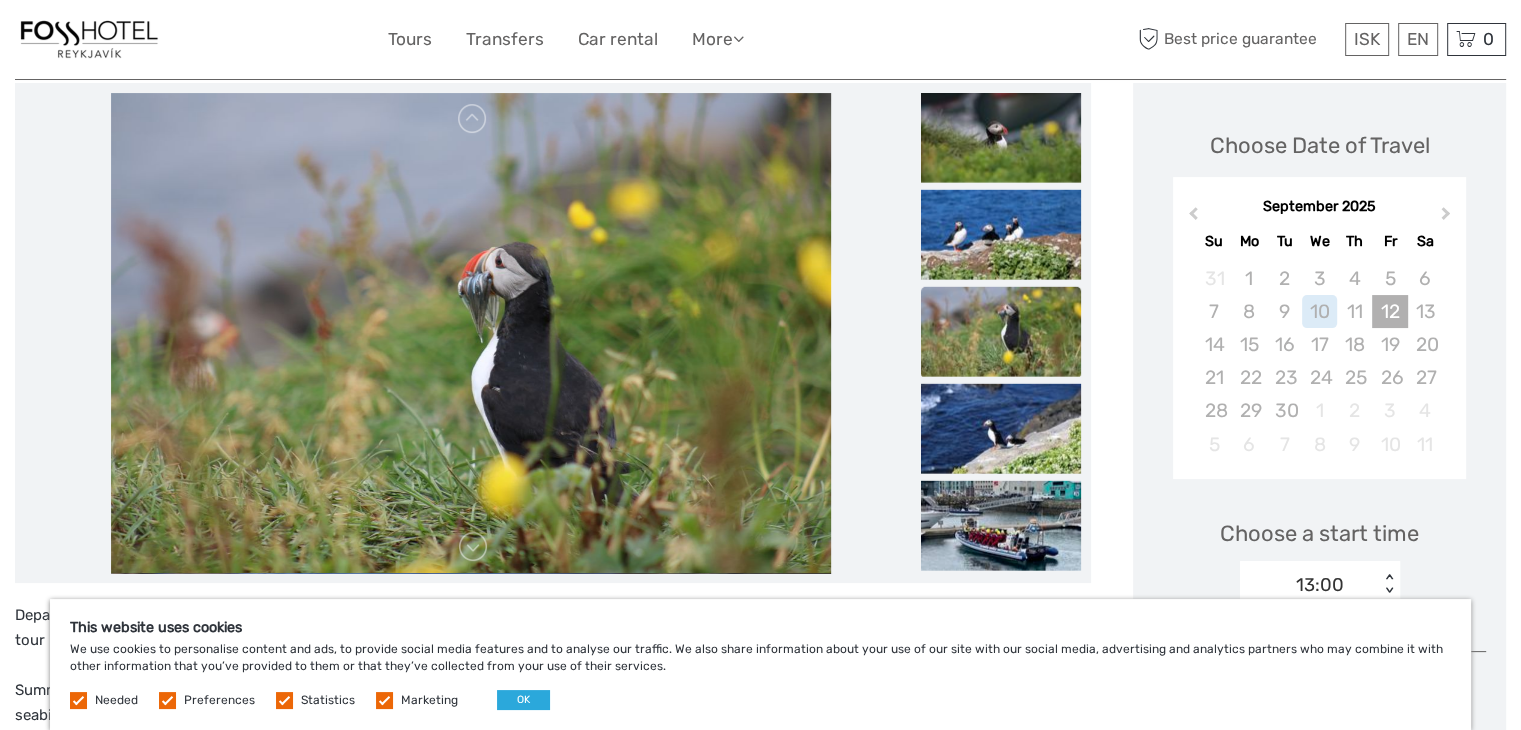 click on "12" at bounding box center [1389, 311] 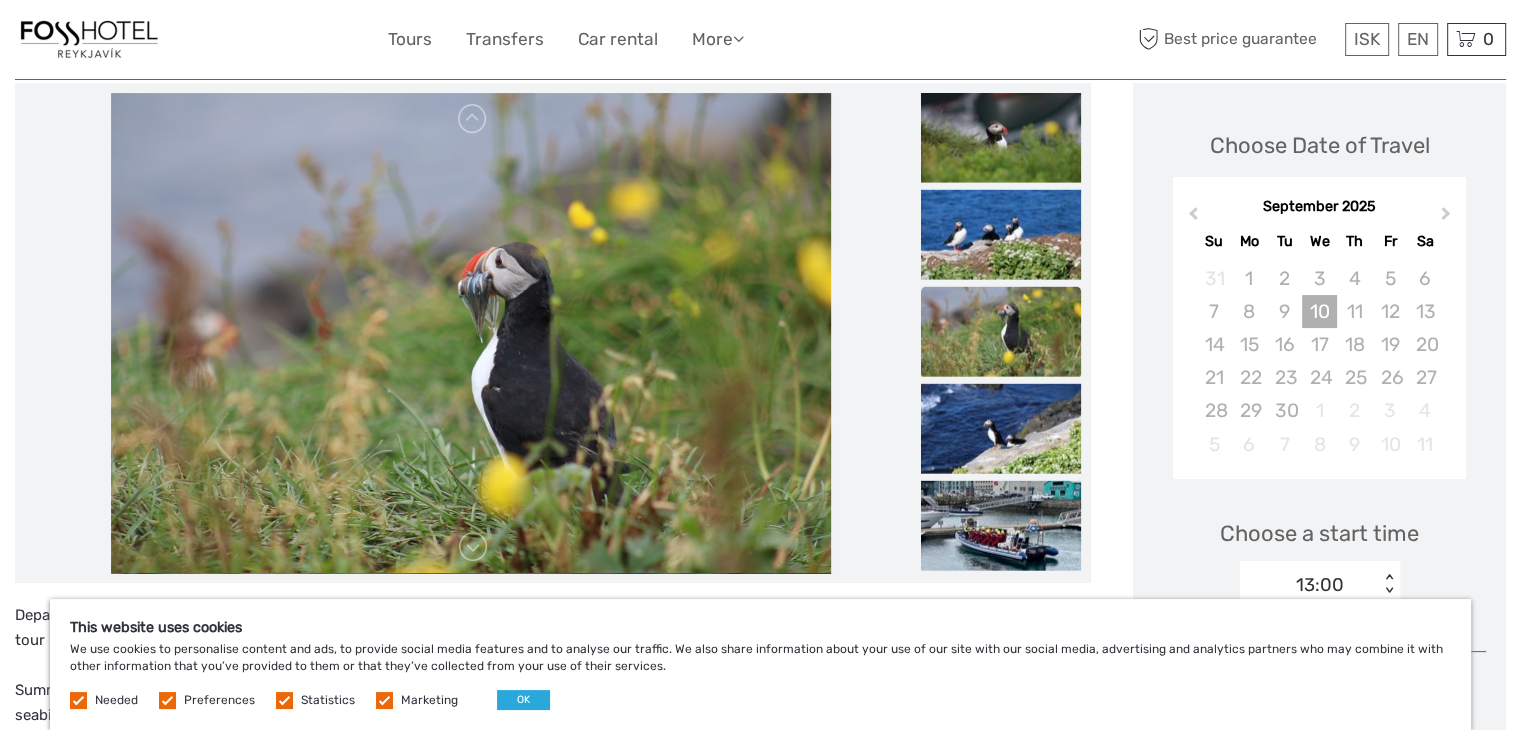 click on "10" at bounding box center [1319, 311] 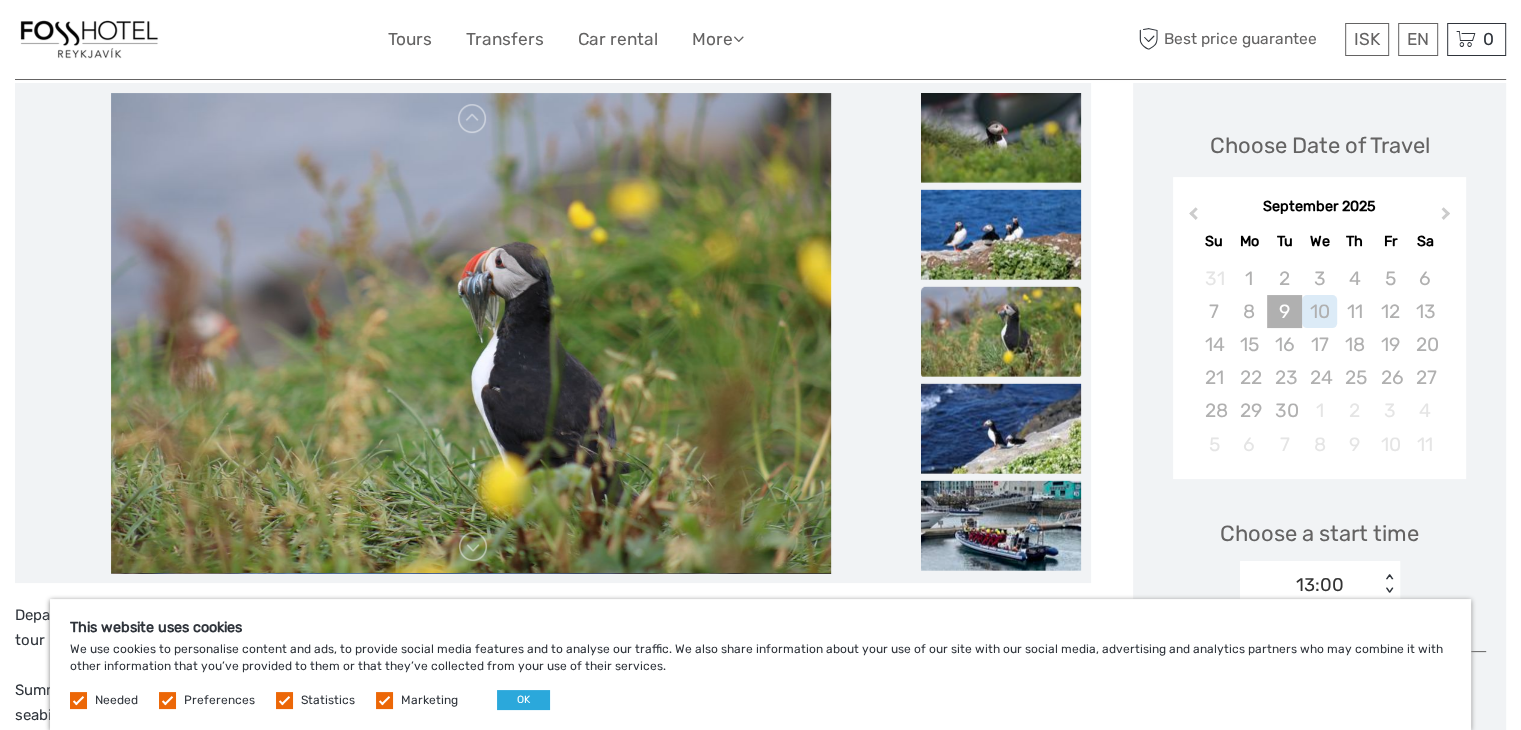 click on "9" at bounding box center [1284, 311] 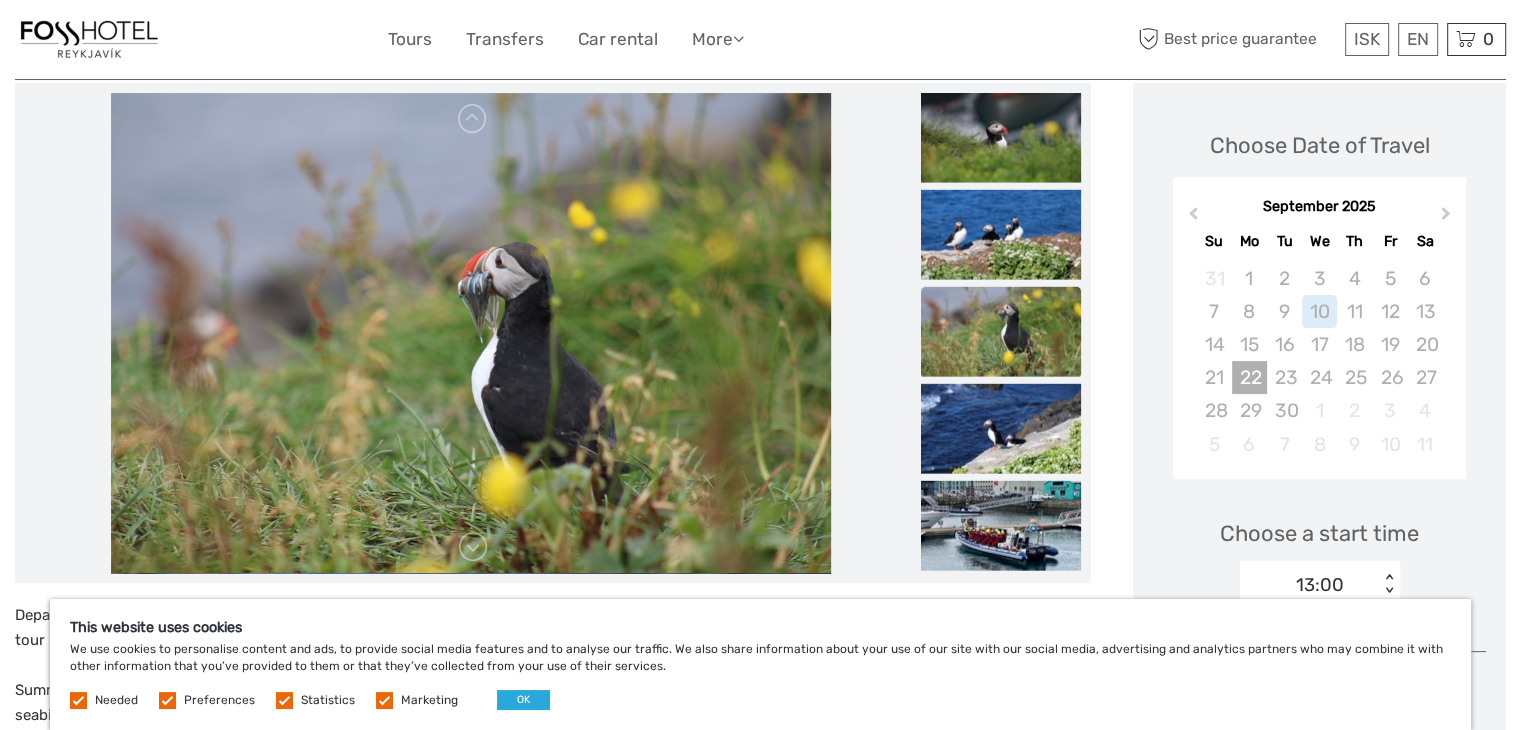 click on "22" at bounding box center [1249, 377] 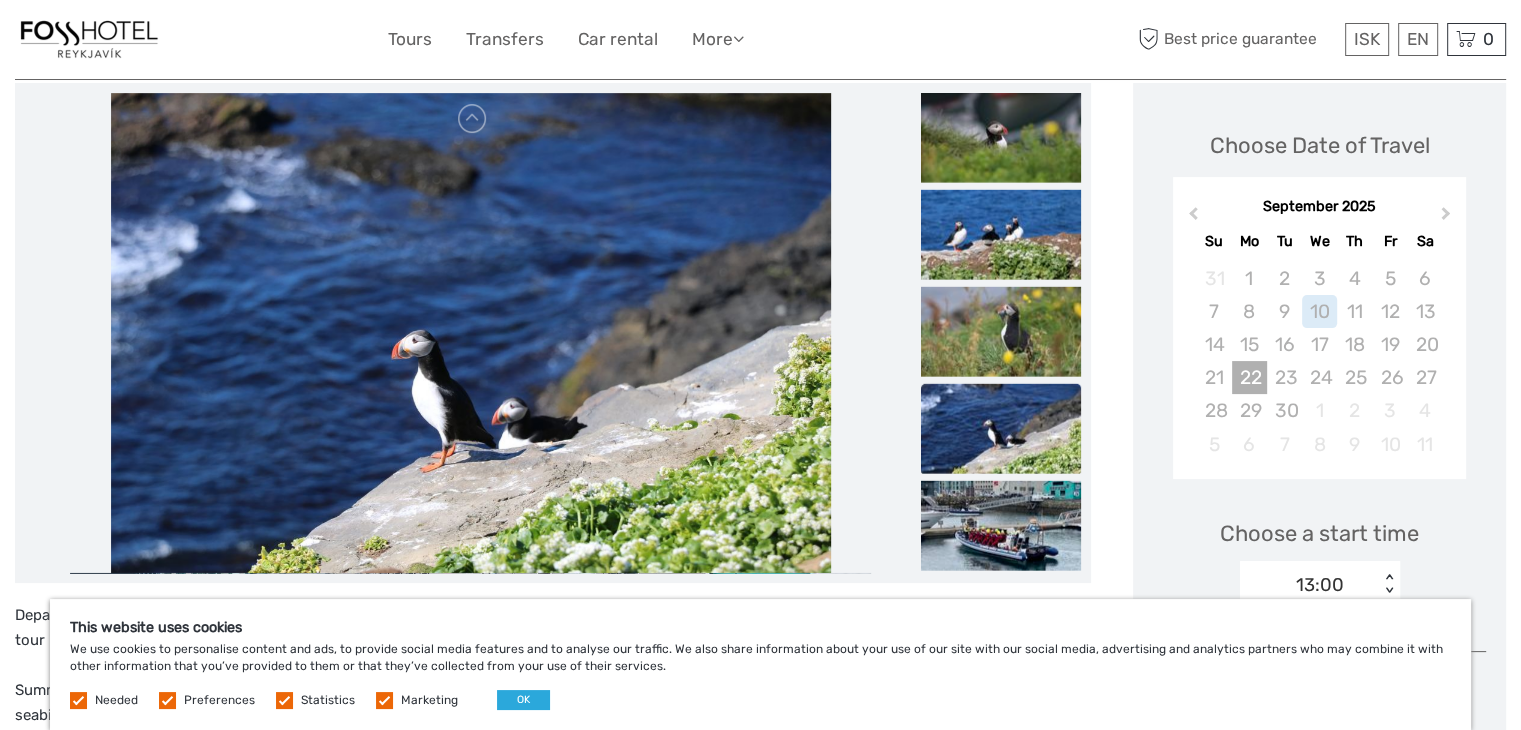 click on "22" at bounding box center [1249, 377] 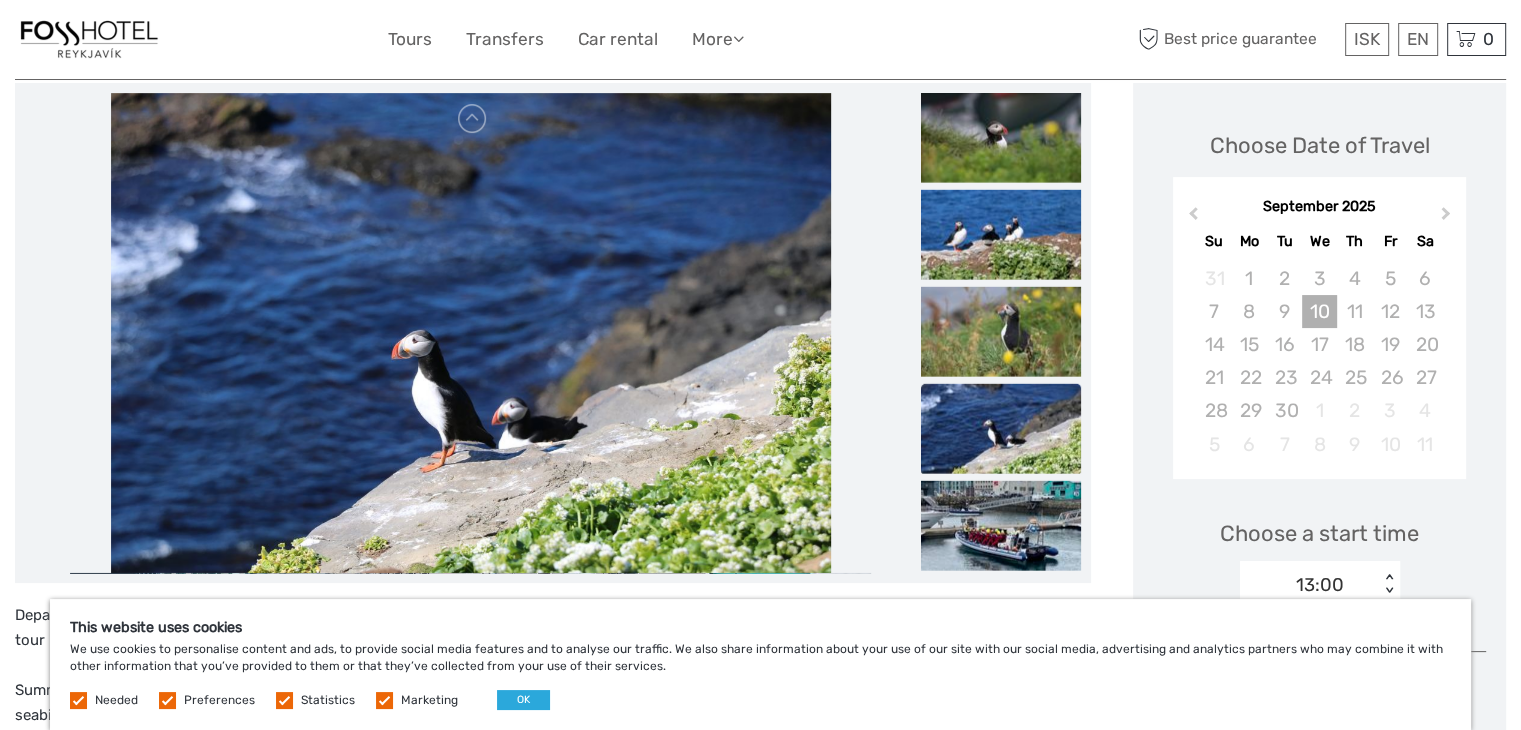 click on "10" at bounding box center [1319, 311] 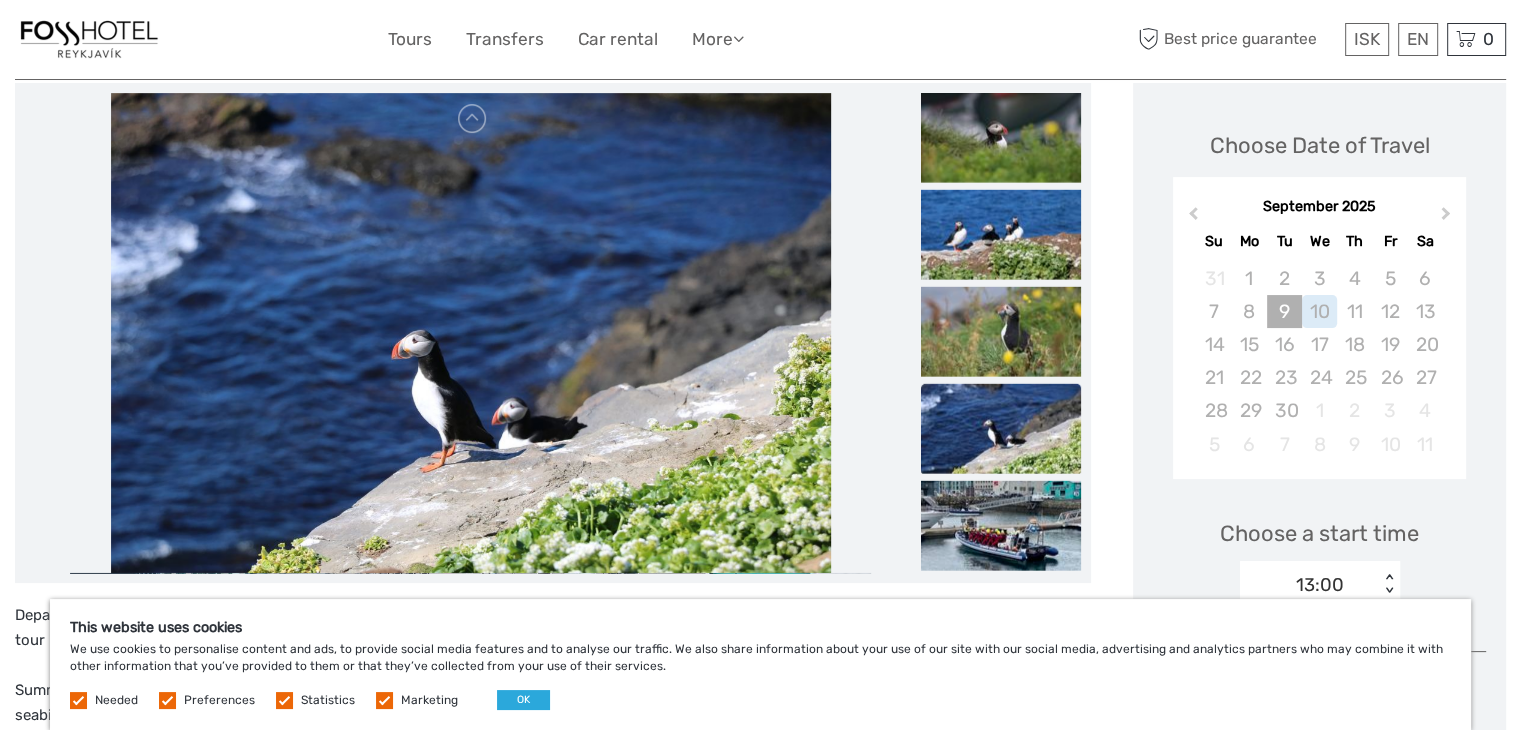 click on "9" at bounding box center (1284, 311) 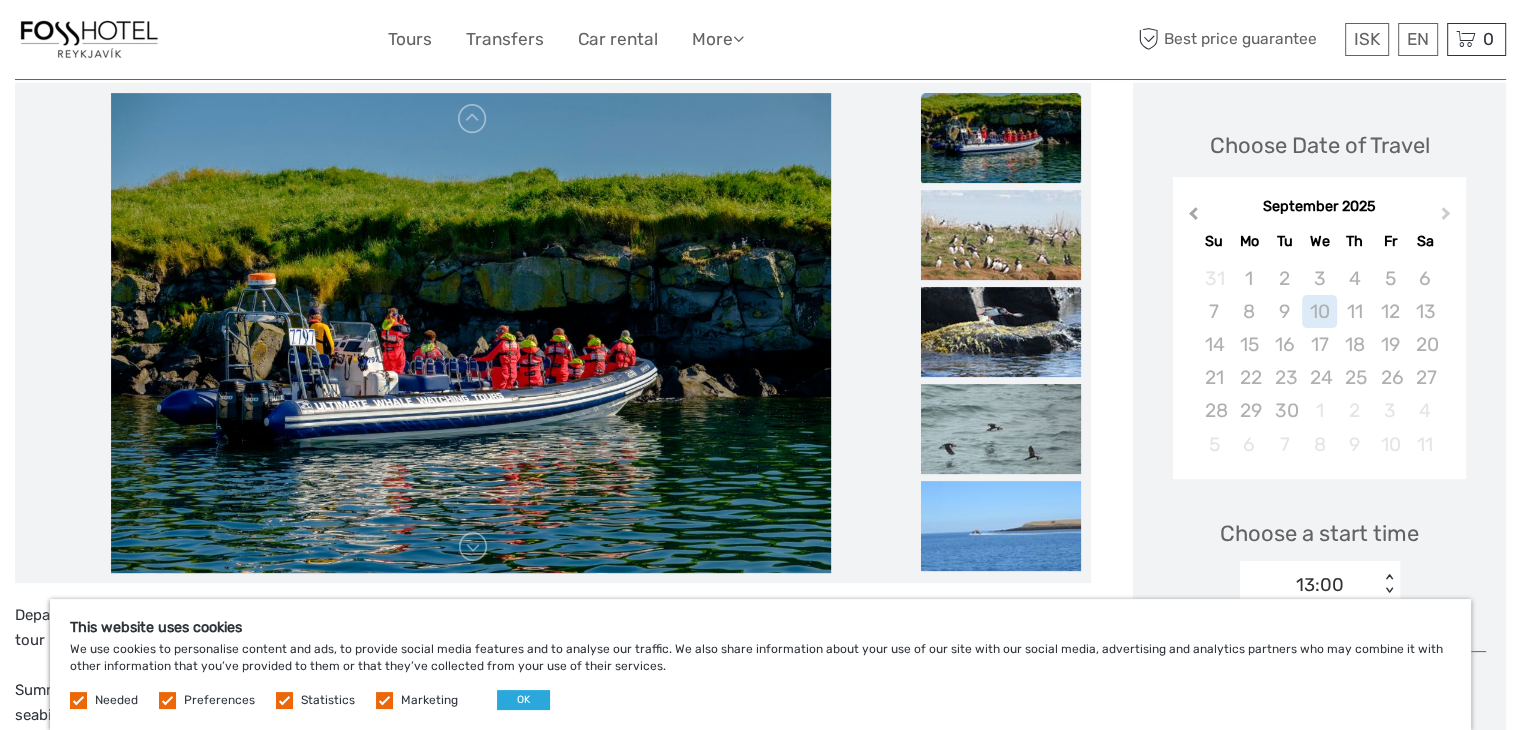 click on "Previous Month" at bounding box center (1191, 218) 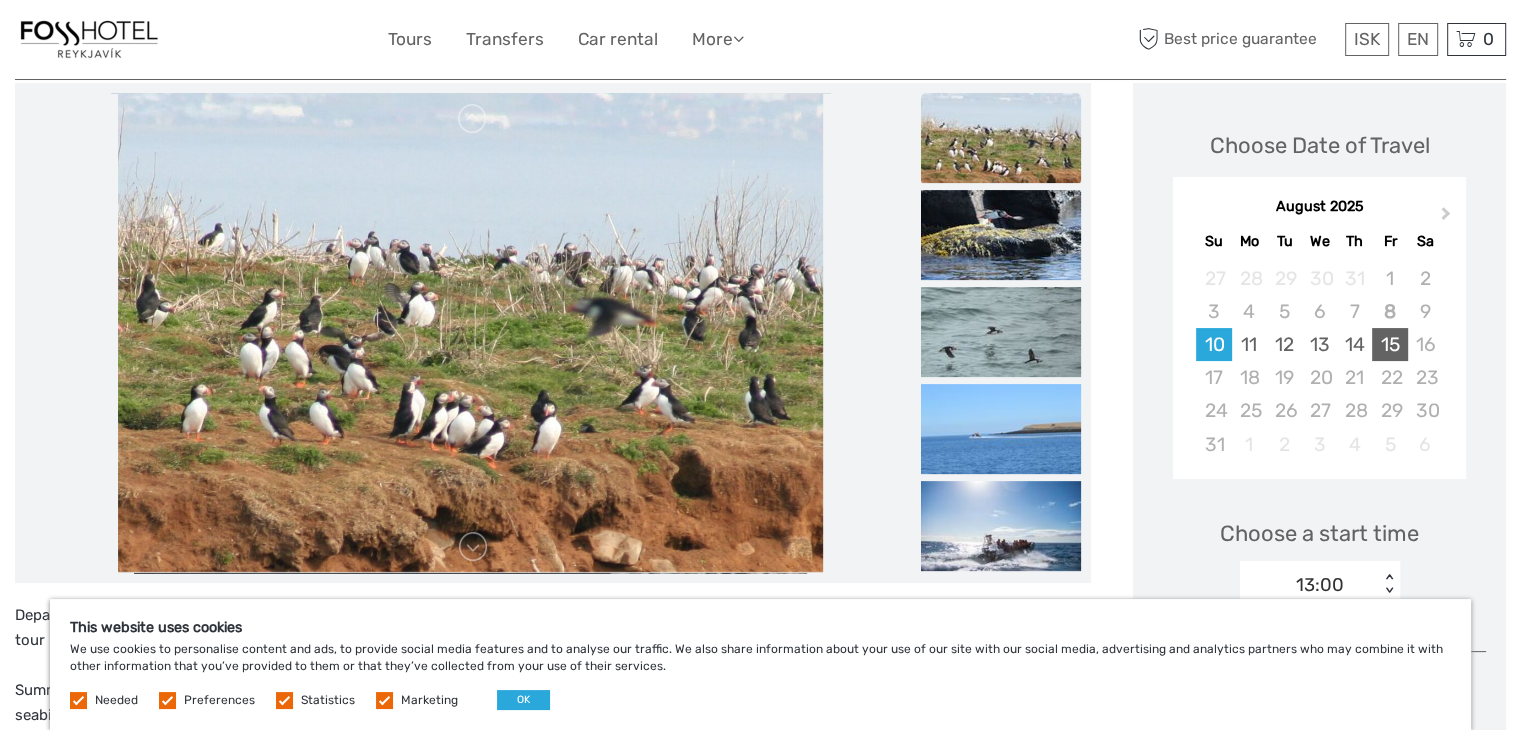 click on "15" at bounding box center [1389, 344] 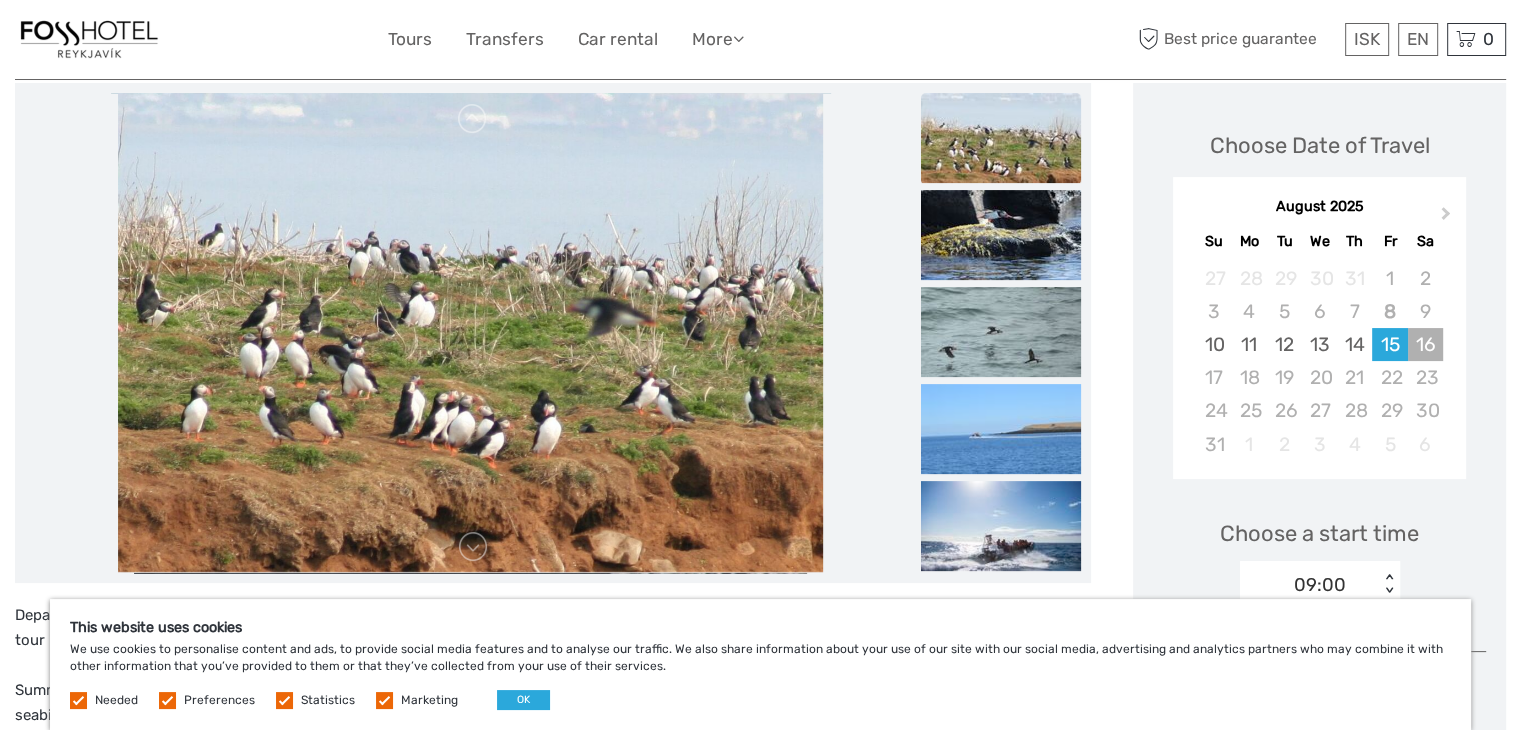 click on "16" at bounding box center (1425, 344) 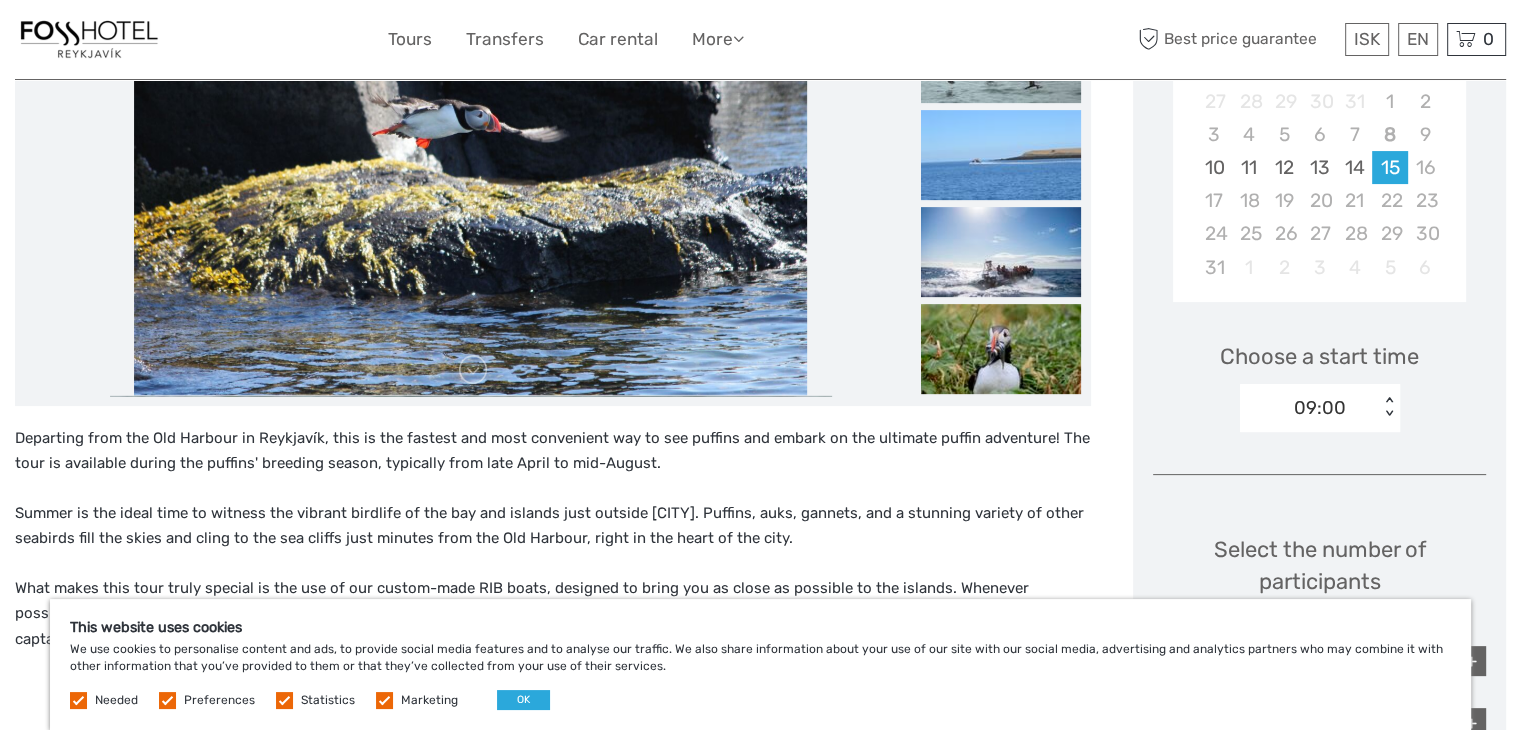 scroll, scrollTop: 454, scrollLeft: 0, axis: vertical 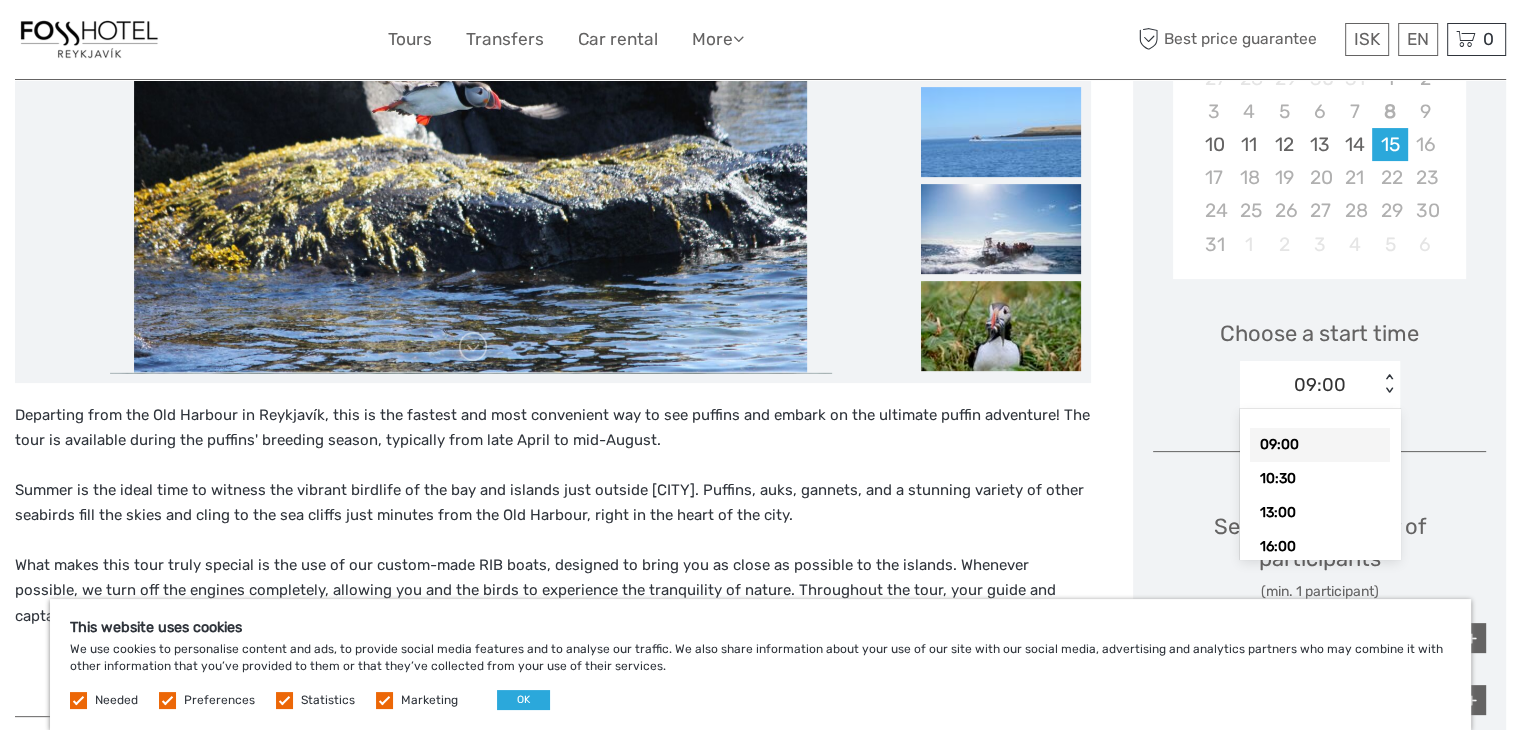 click on "< >" at bounding box center (1389, 384) 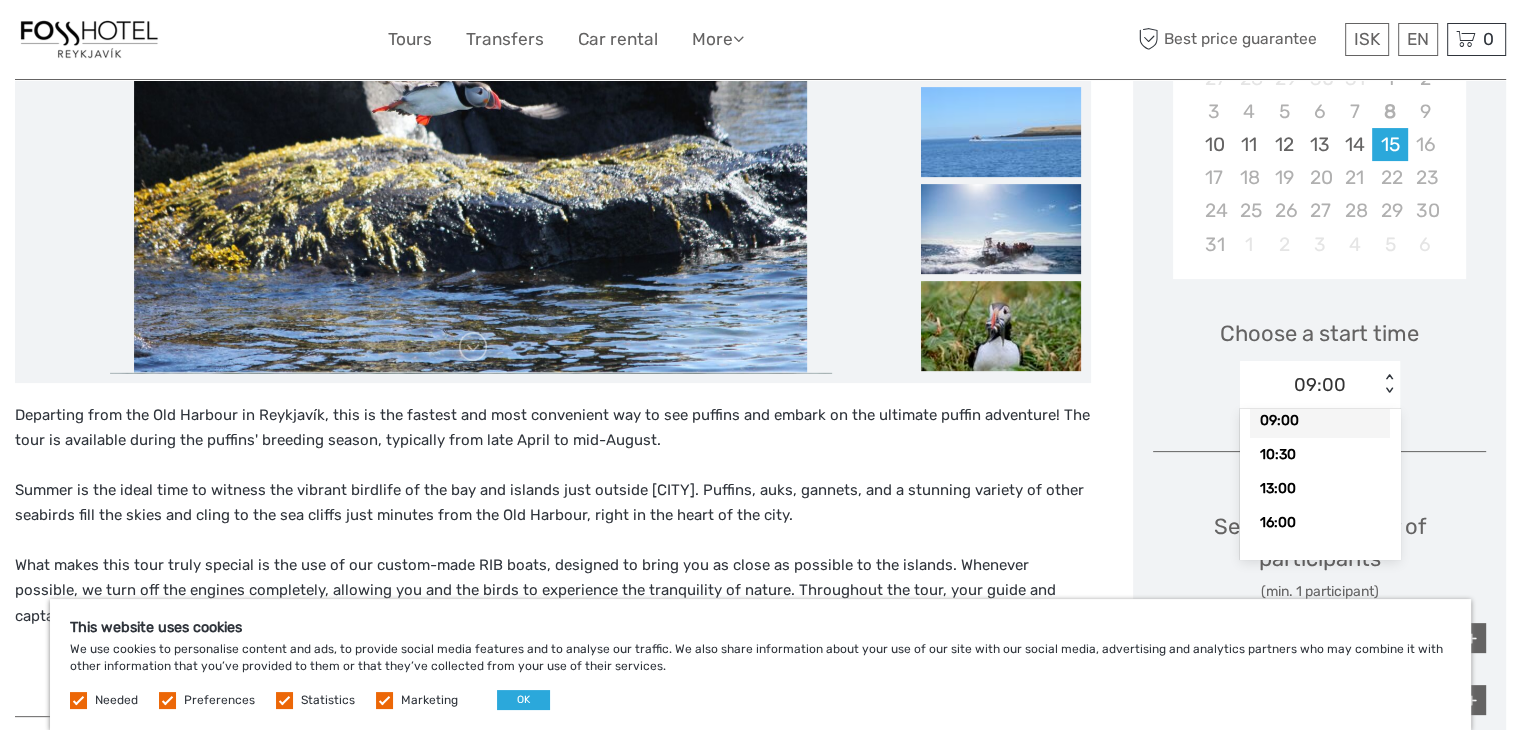 scroll, scrollTop: 0, scrollLeft: 0, axis: both 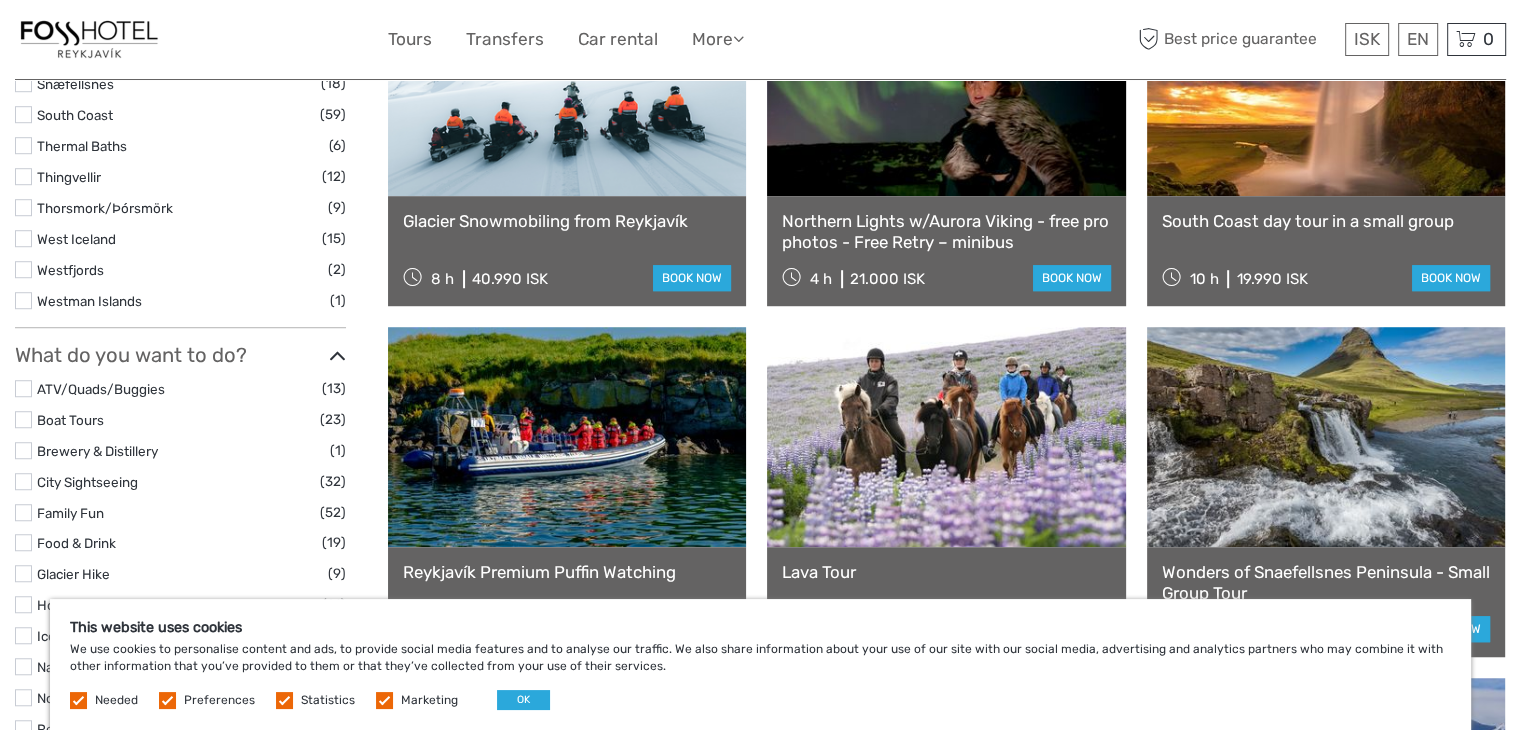 click at bounding box center (946, 437) 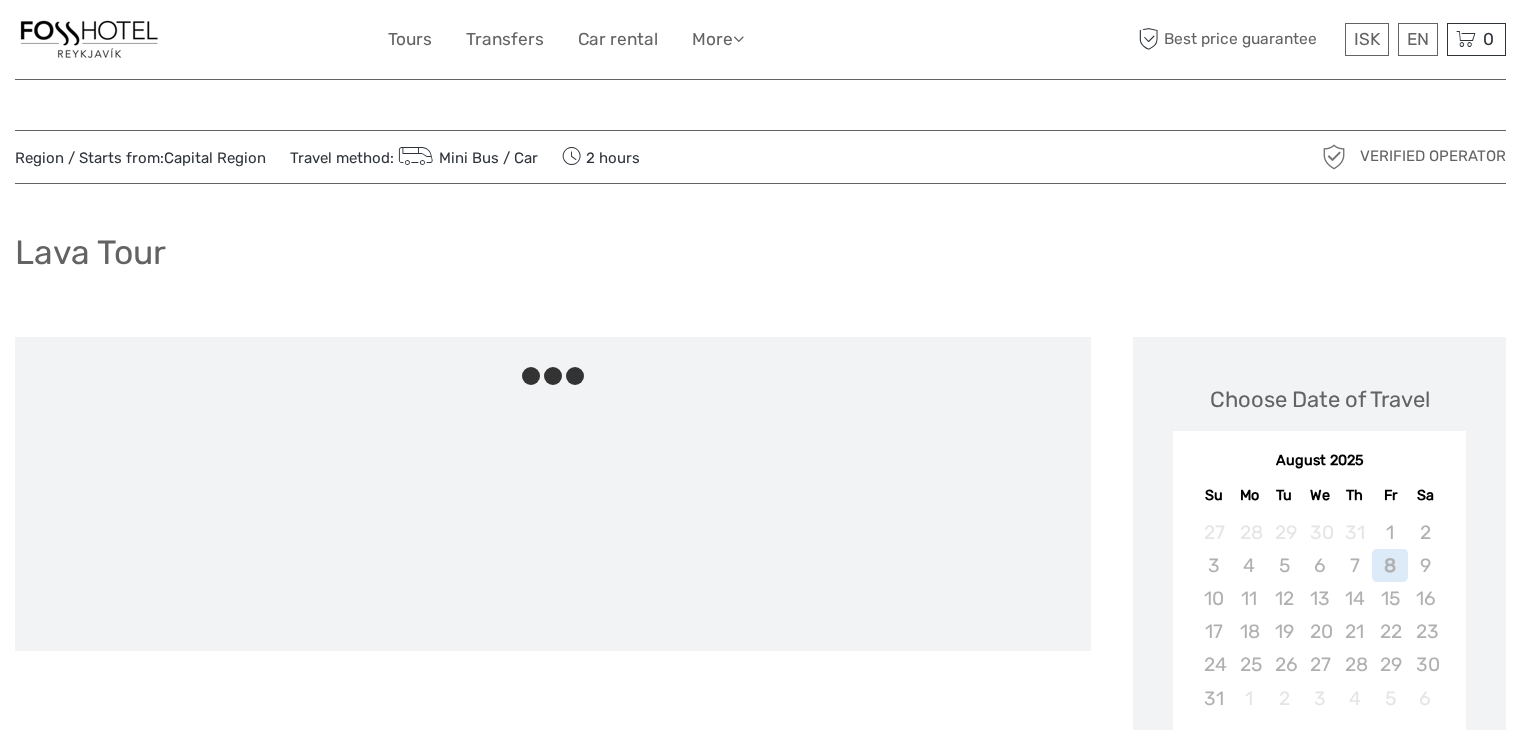 scroll, scrollTop: 0, scrollLeft: 0, axis: both 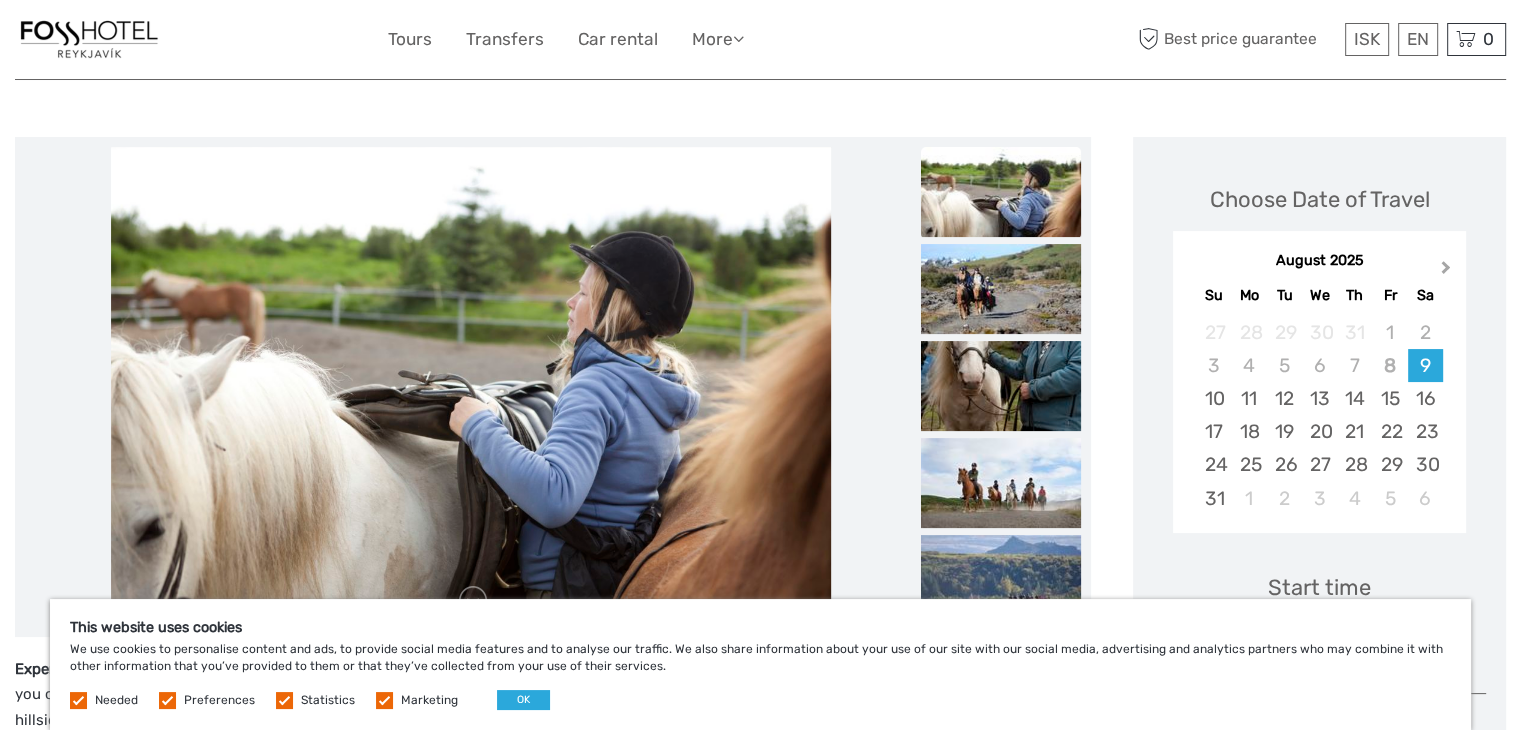 click on "Next Month" at bounding box center (1446, 271) 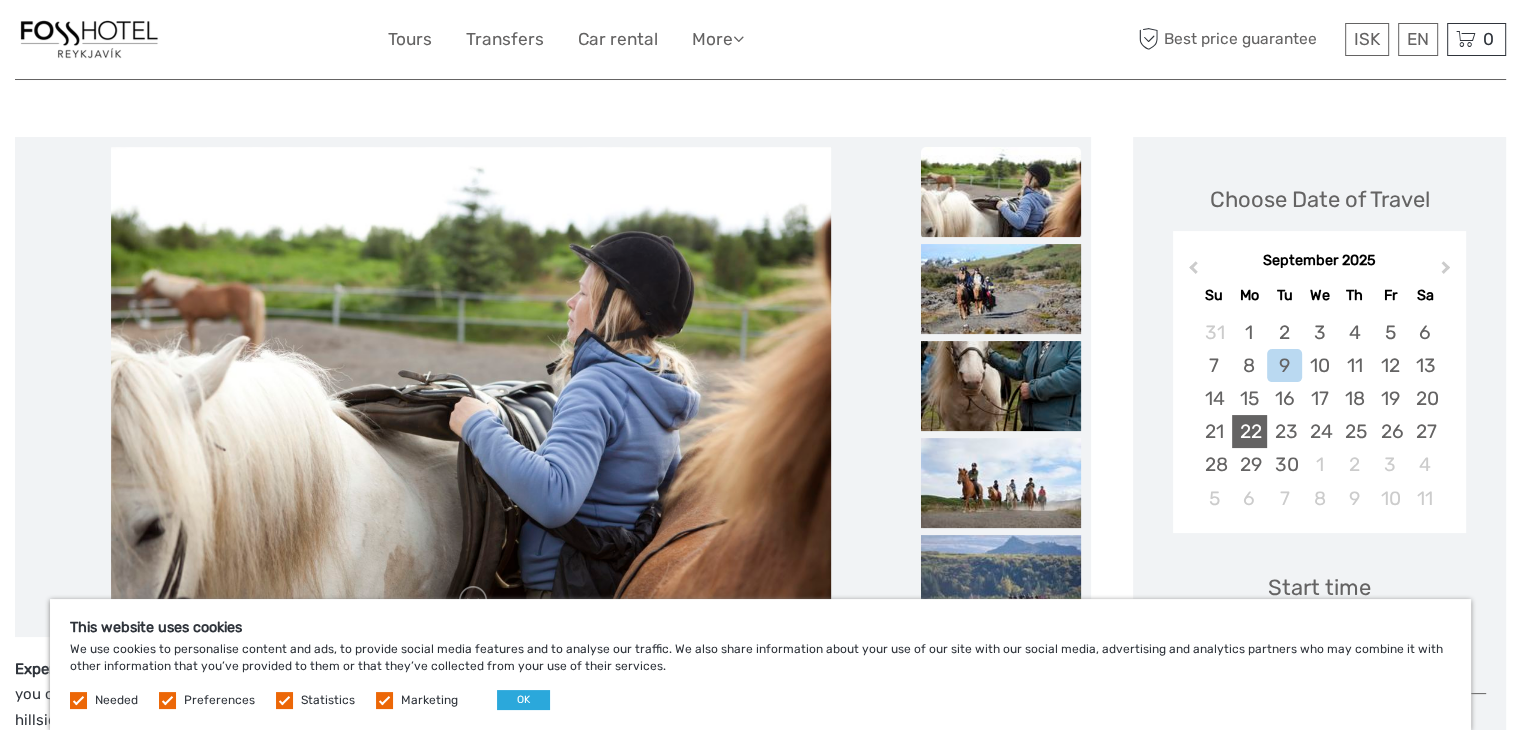 click on "22" at bounding box center (1249, 431) 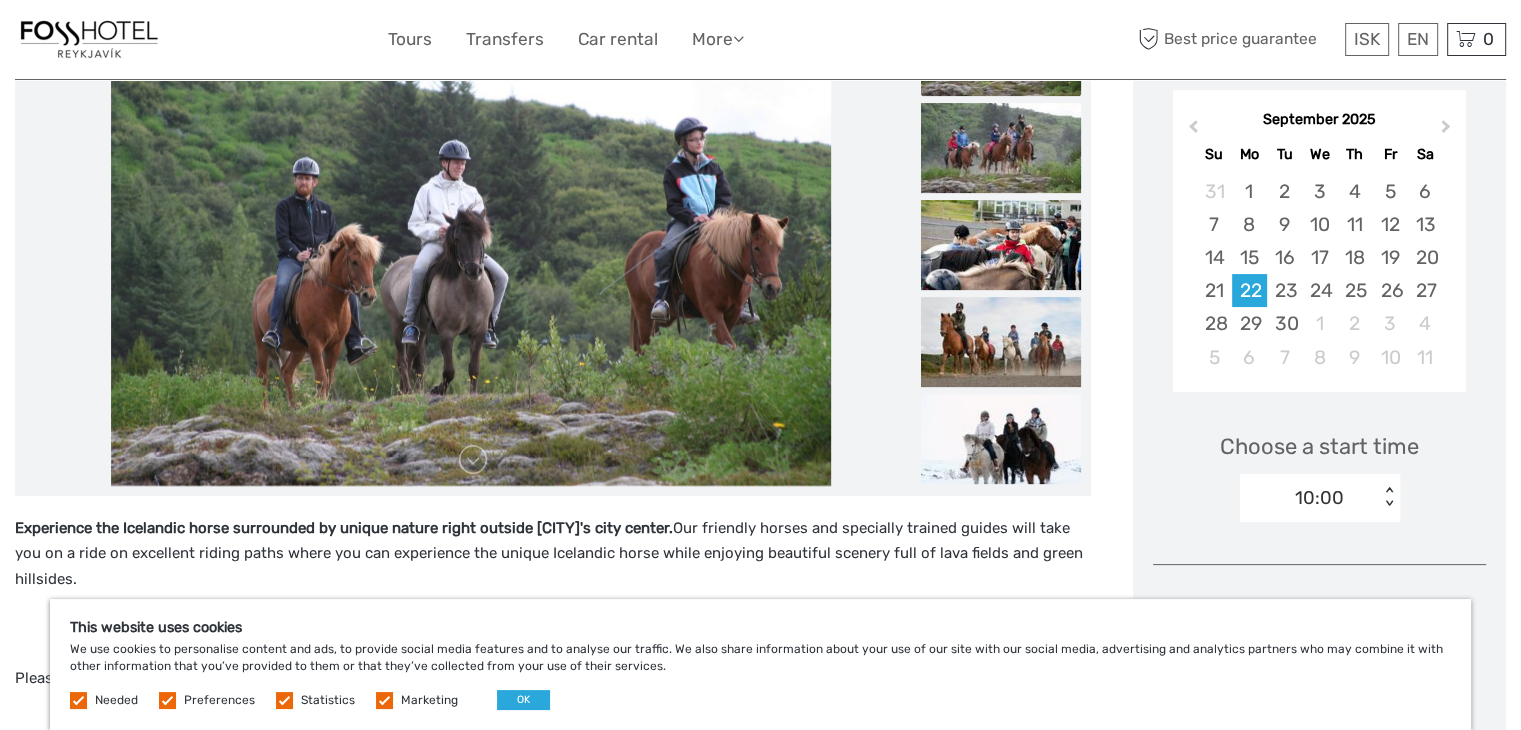scroll, scrollTop: 0, scrollLeft: 0, axis: both 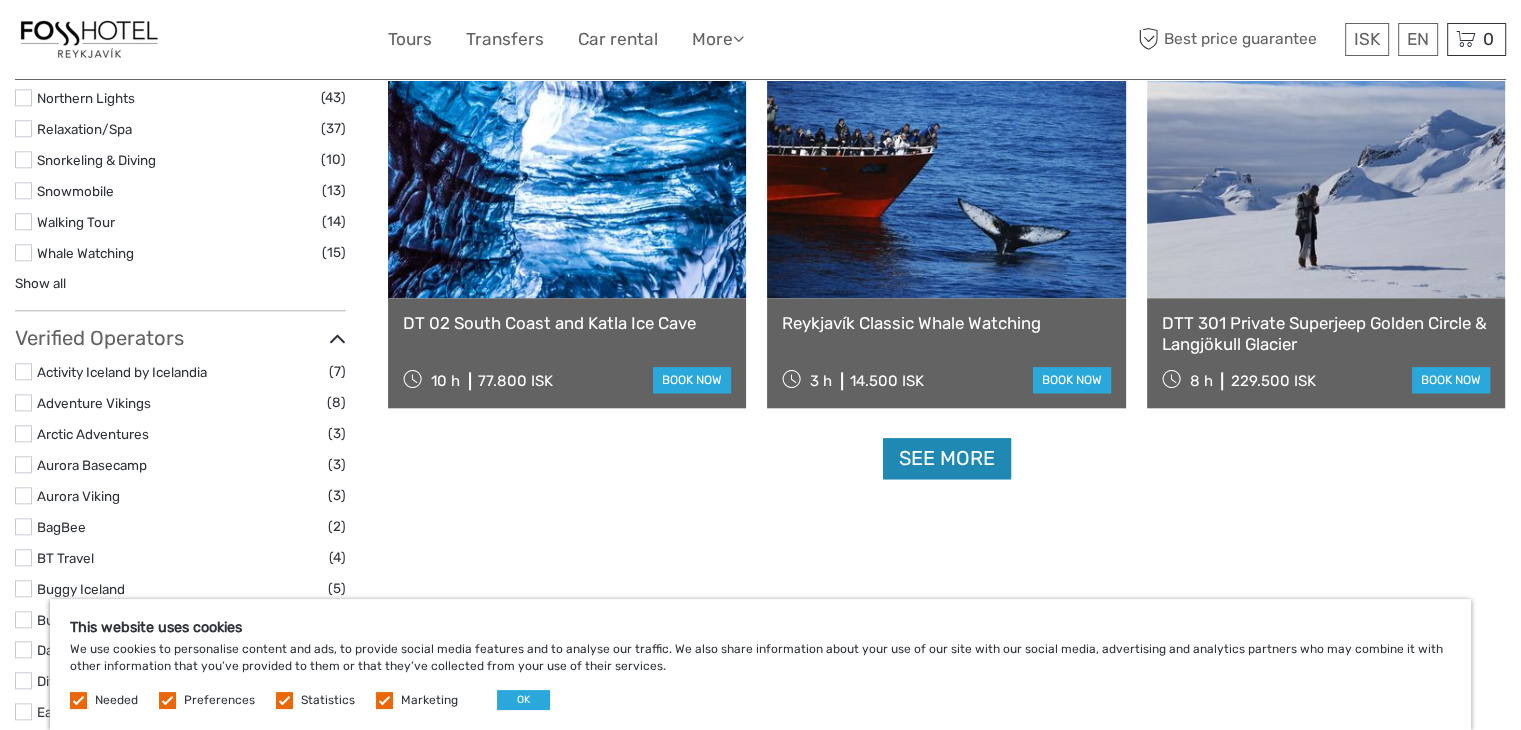 click on "See more" at bounding box center (947, 458) 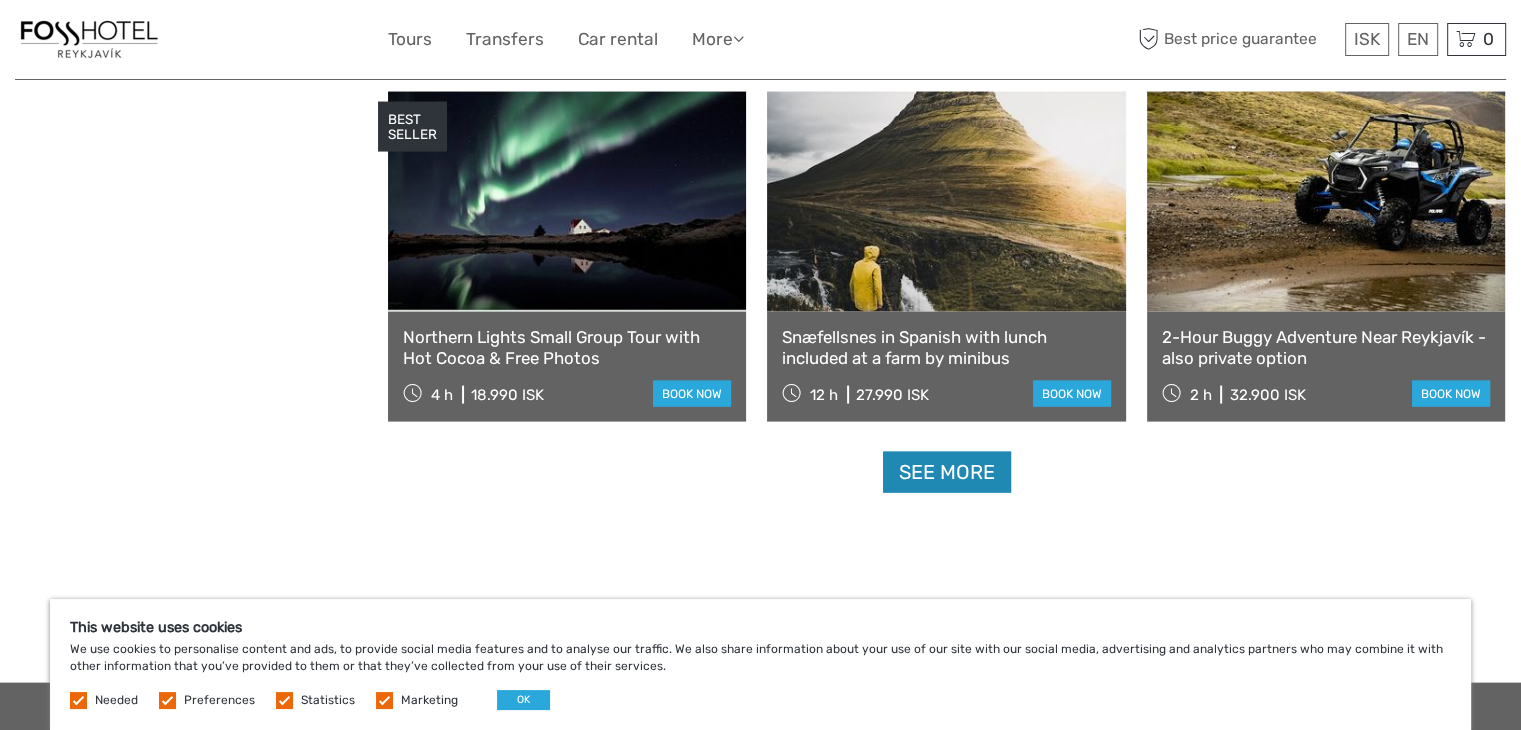 scroll, scrollTop: 4100, scrollLeft: 0, axis: vertical 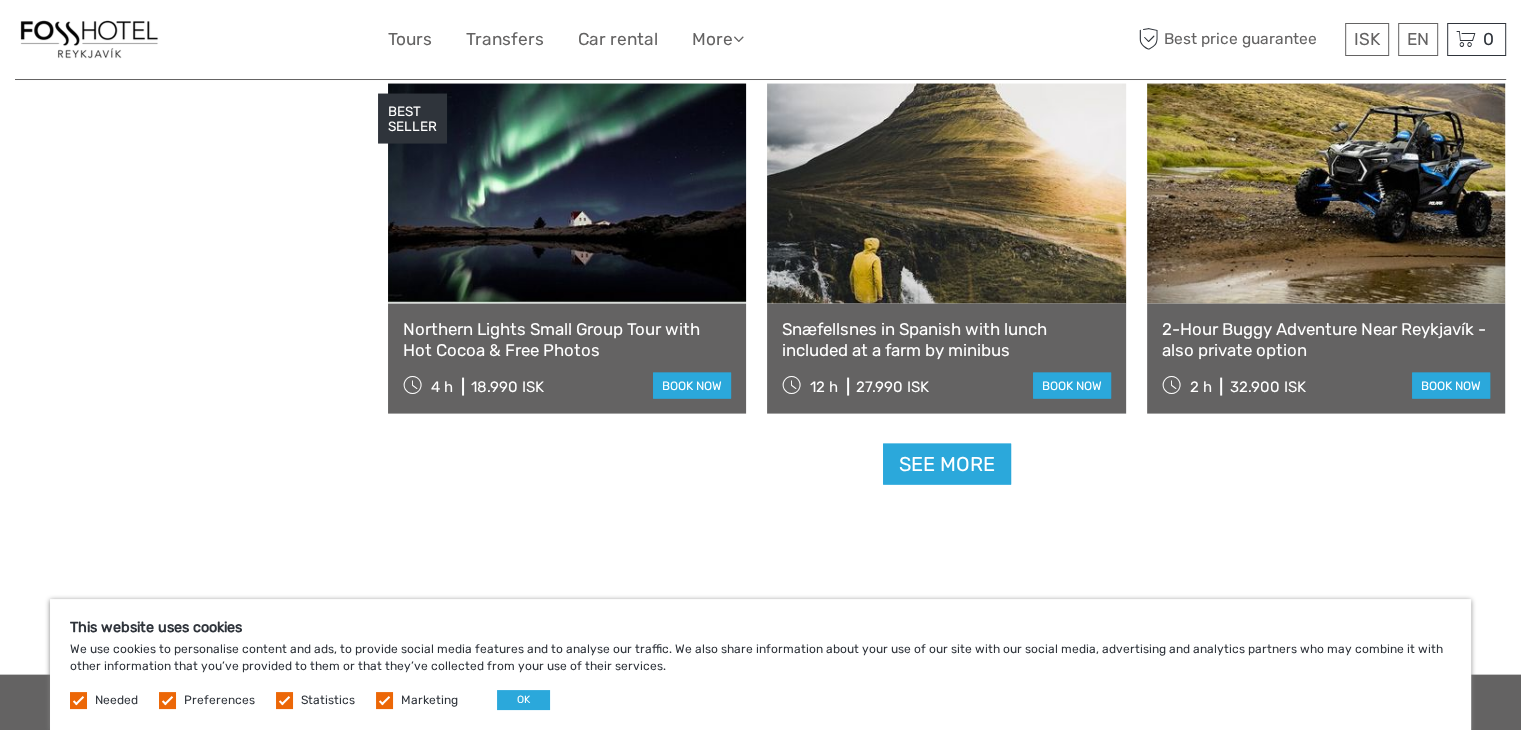click on "2-Hour Buggy Adventure Near Reykjavík - also private option" at bounding box center [1326, 339] 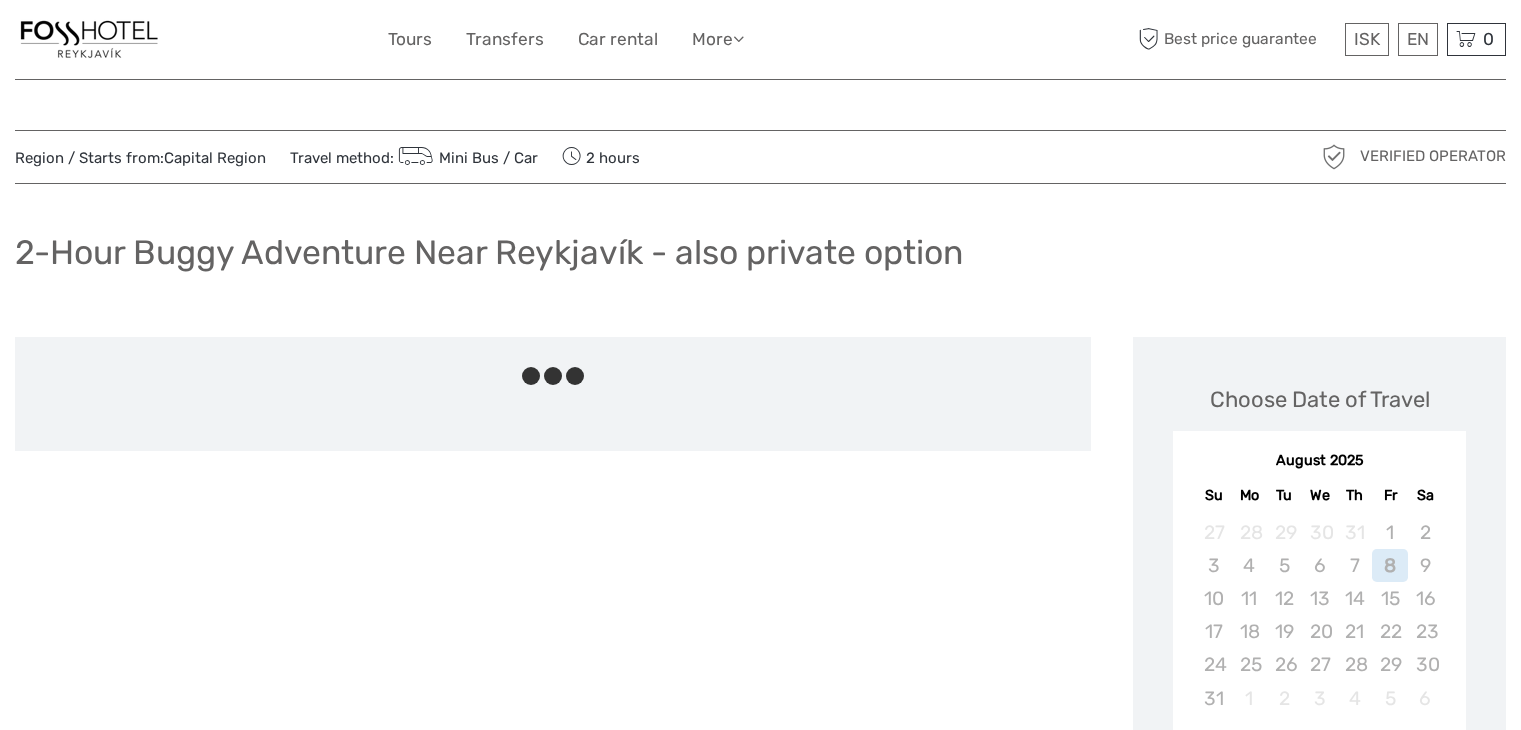 scroll, scrollTop: 0, scrollLeft: 0, axis: both 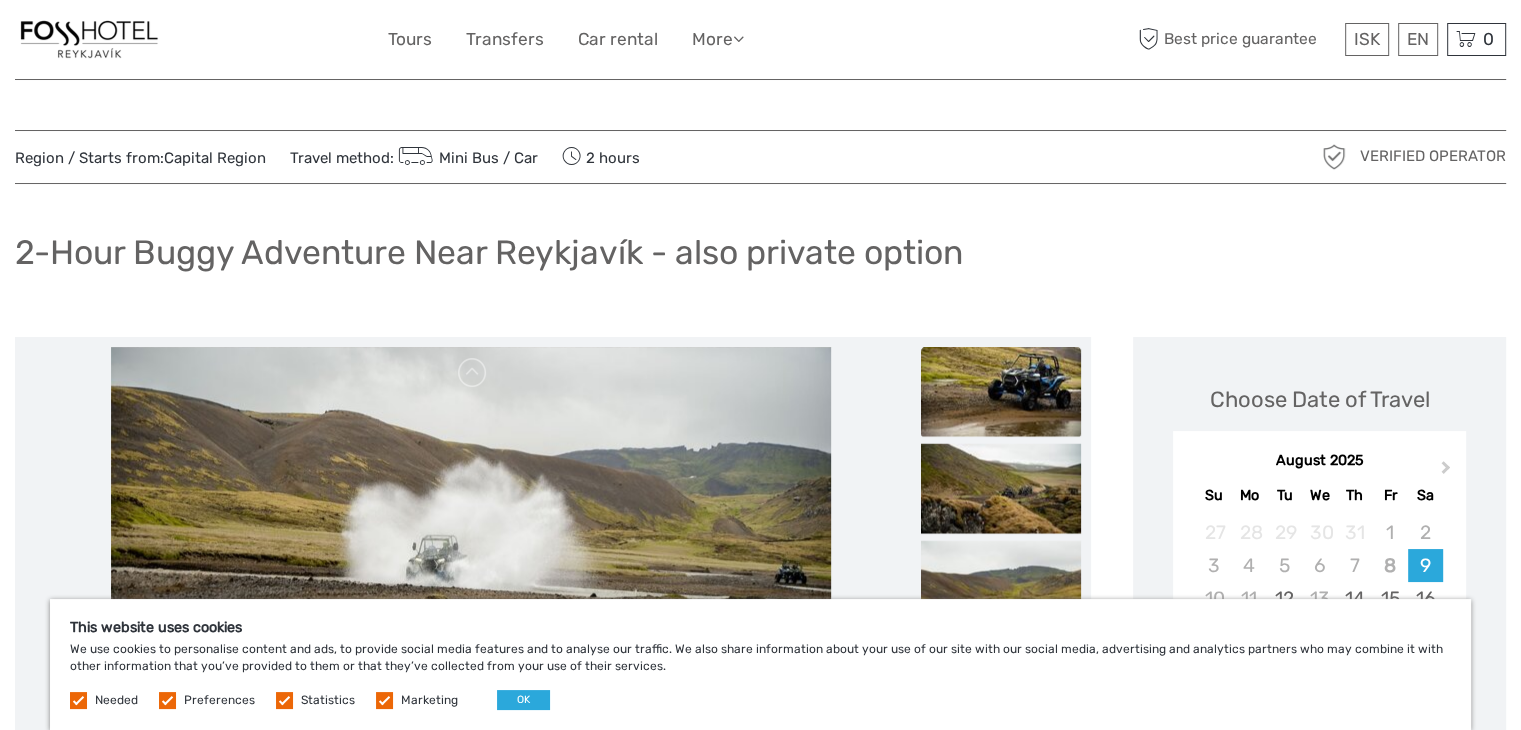 click at bounding box center (1001, 391) 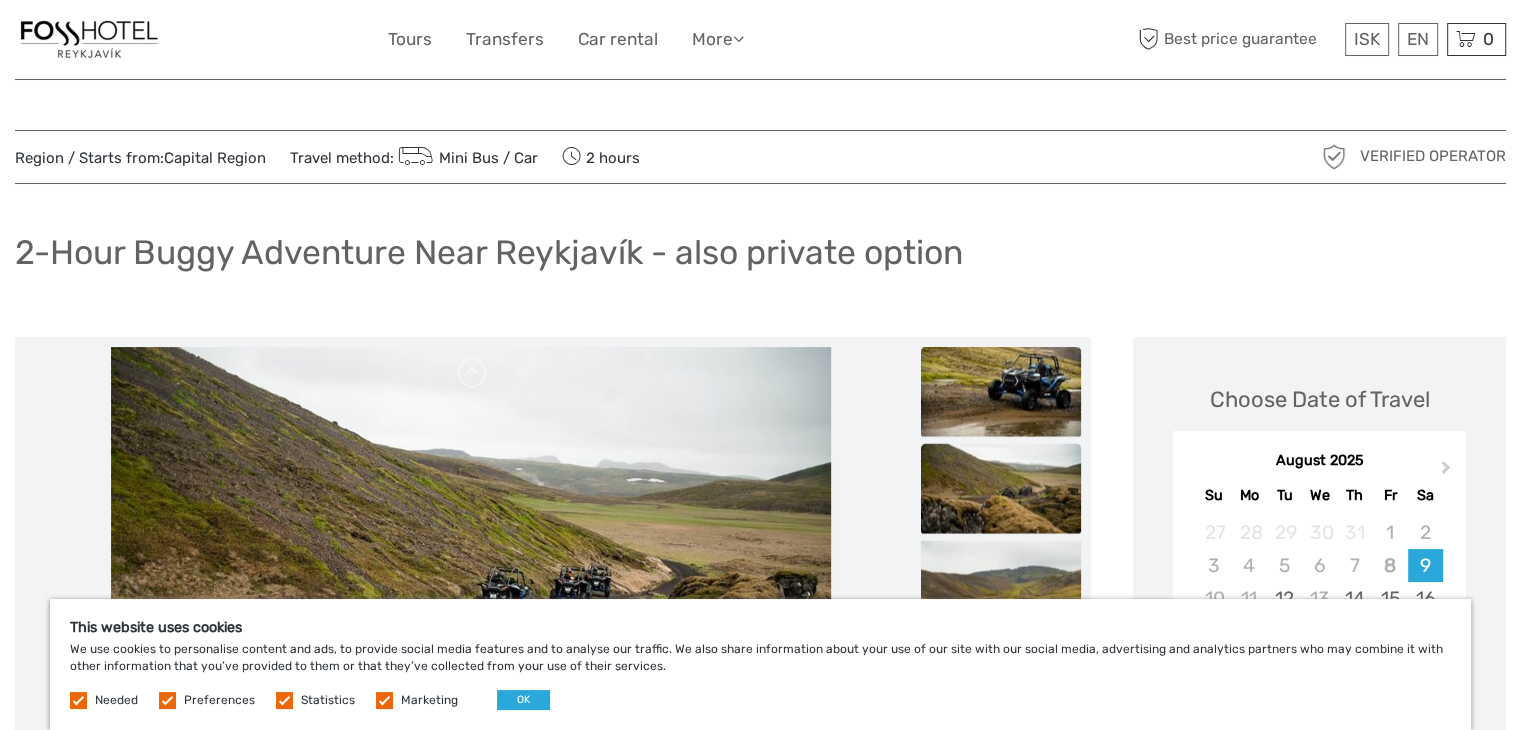 click at bounding box center [1001, 391] 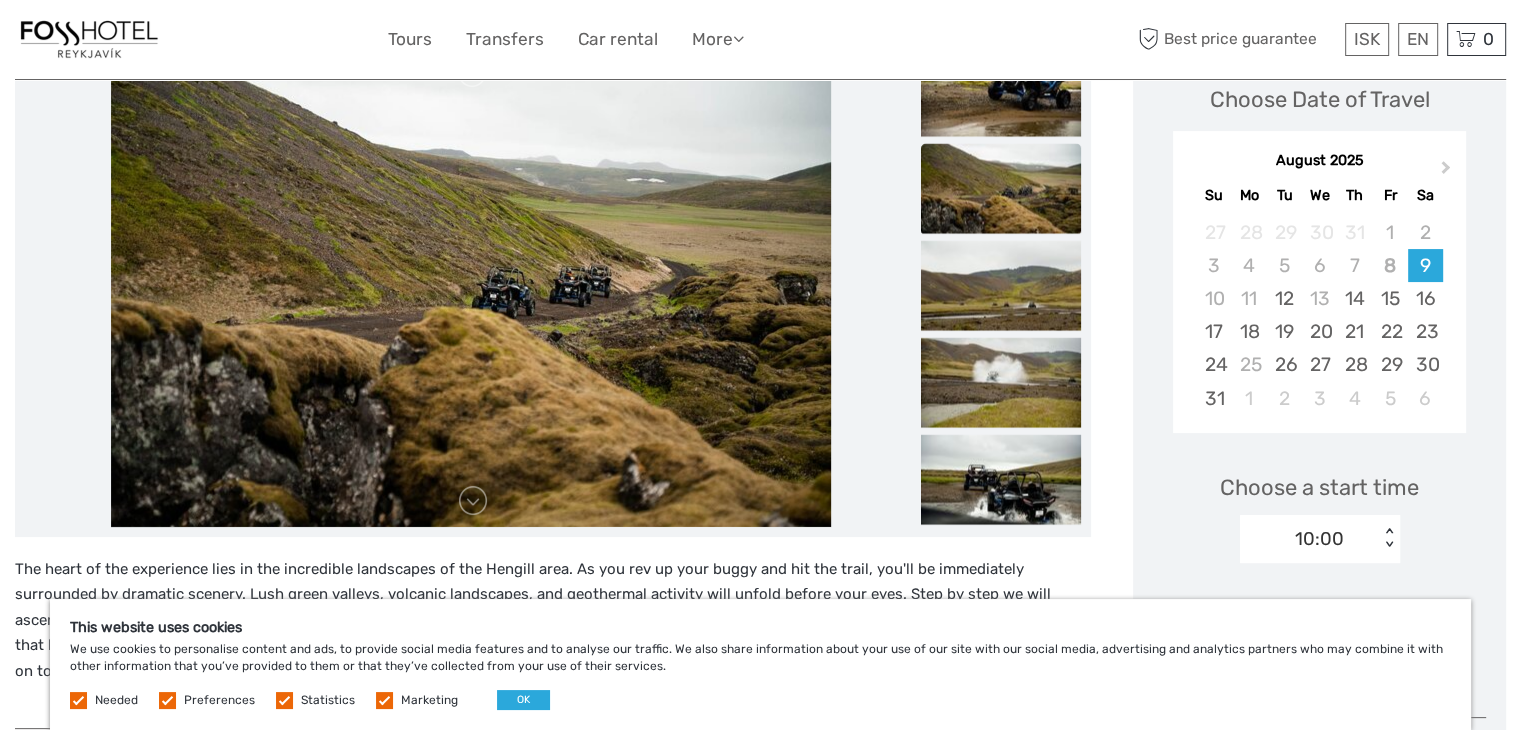 scroll, scrollTop: 200, scrollLeft: 0, axis: vertical 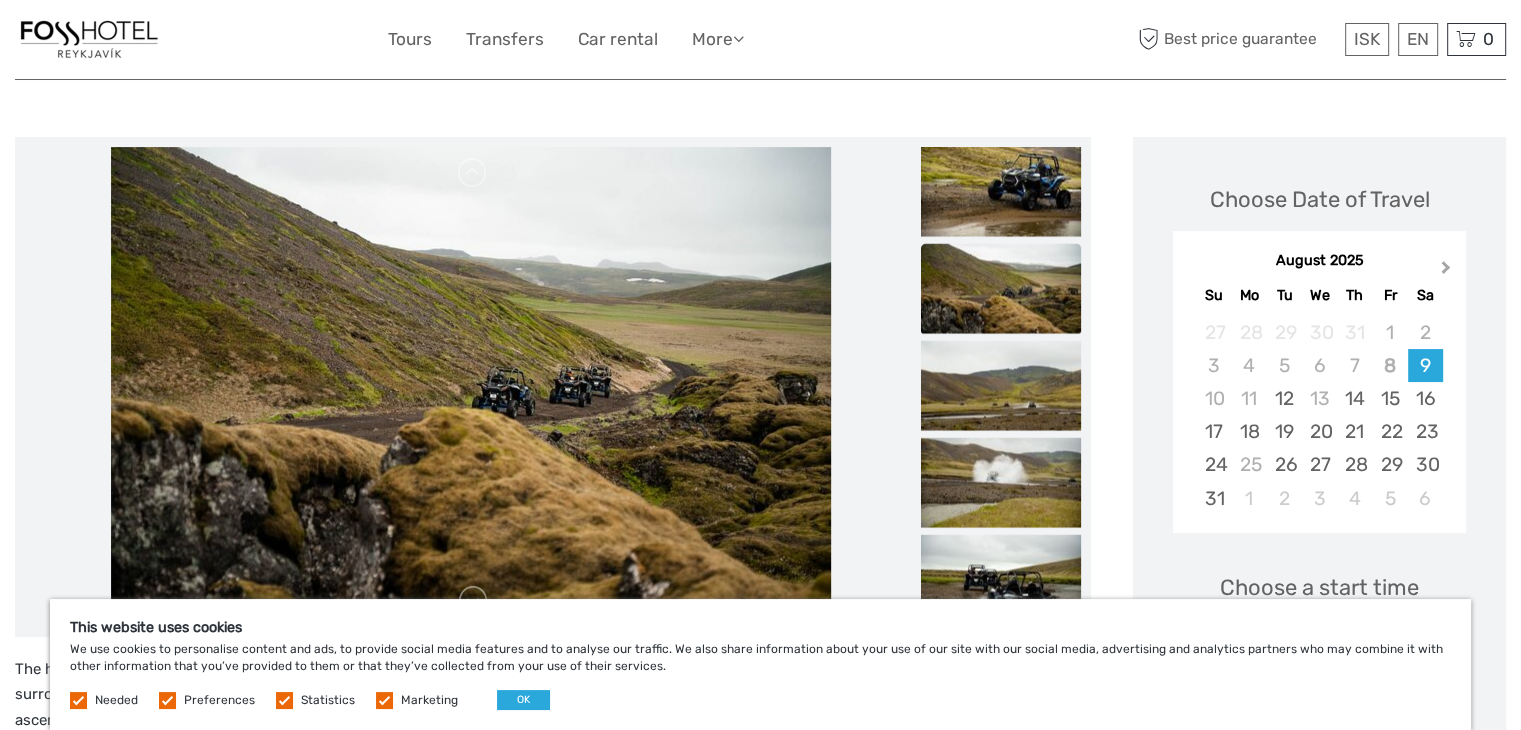 click on "Next Month" at bounding box center (1448, 272) 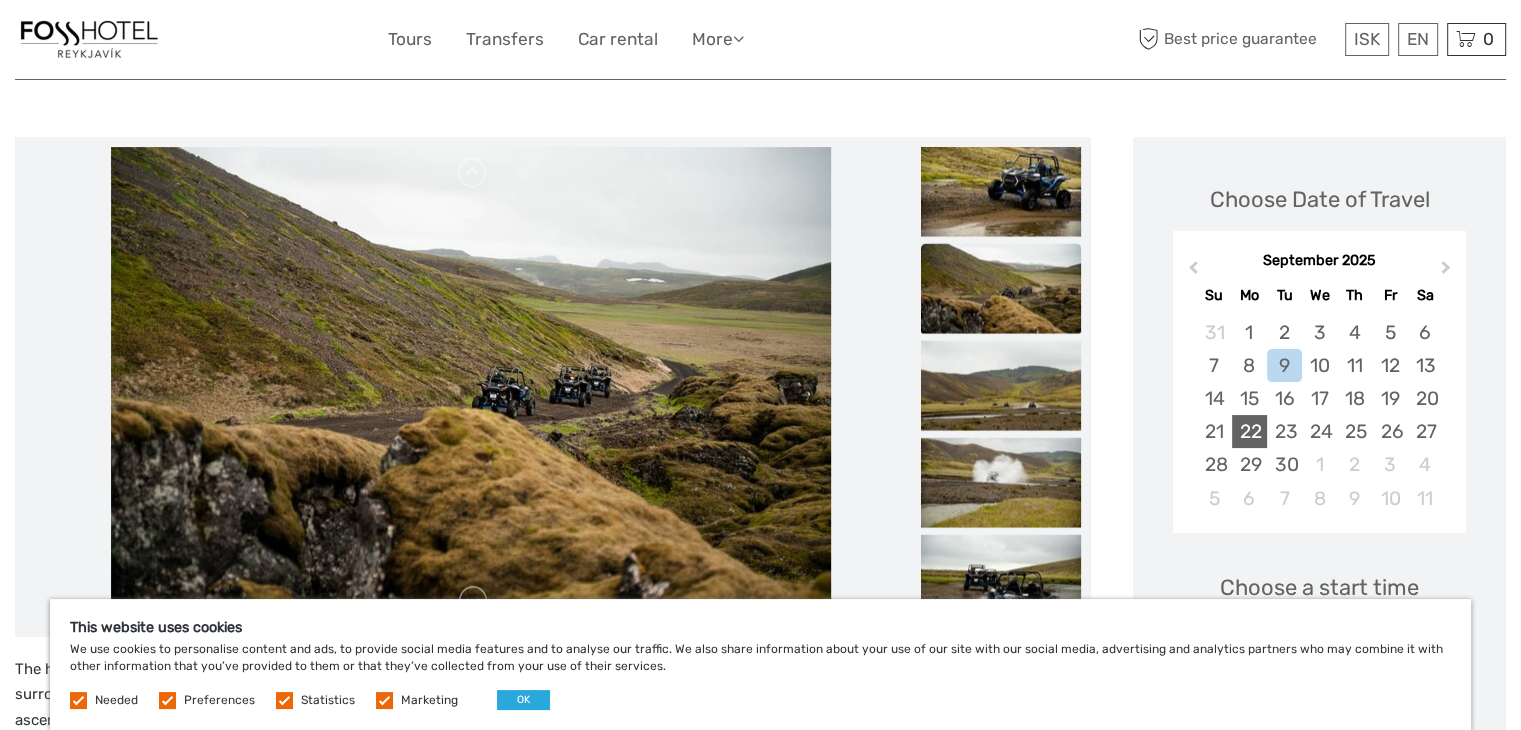click on "22" at bounding box center (1249, 431) 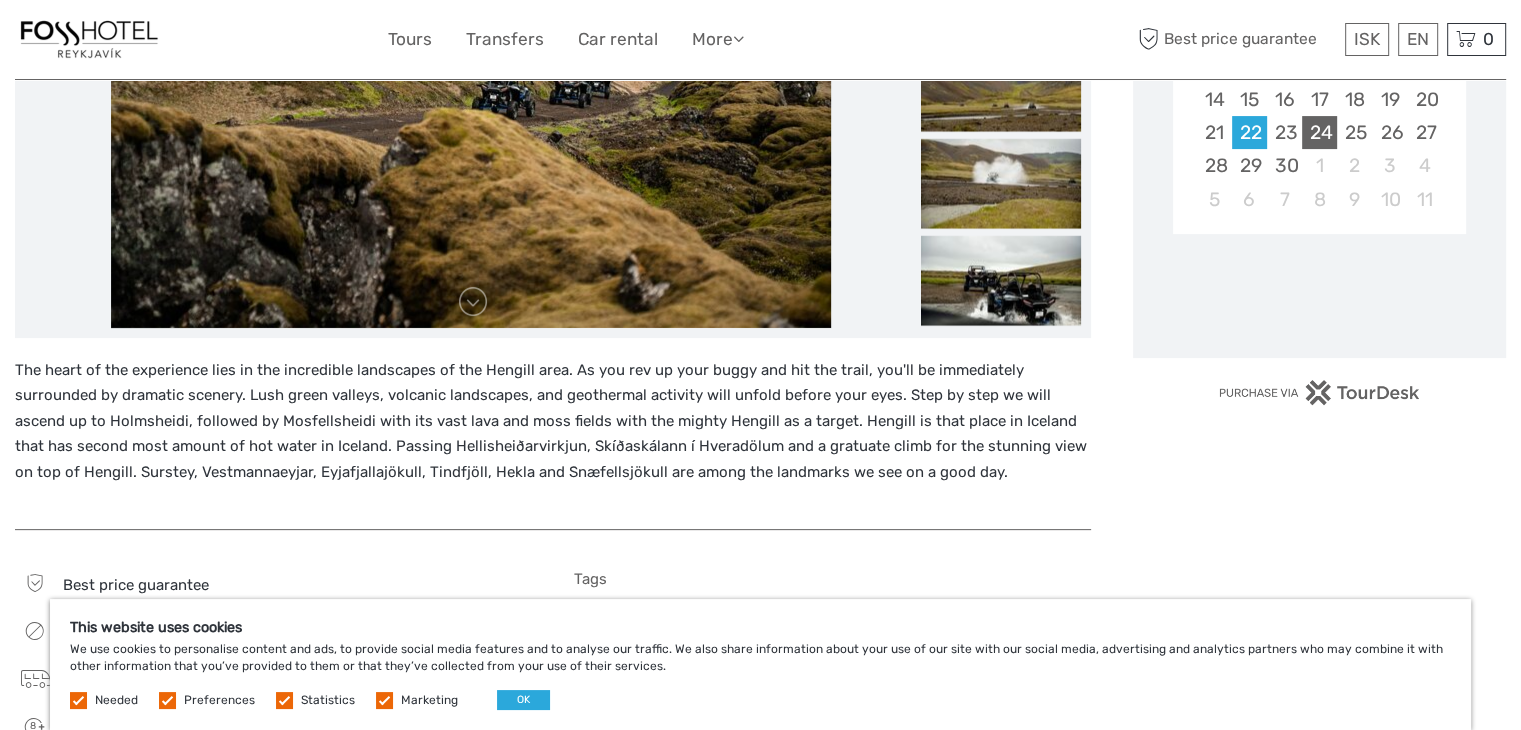 scroll, scrollTop: 500, scrollLeft: 0, axis: vertical 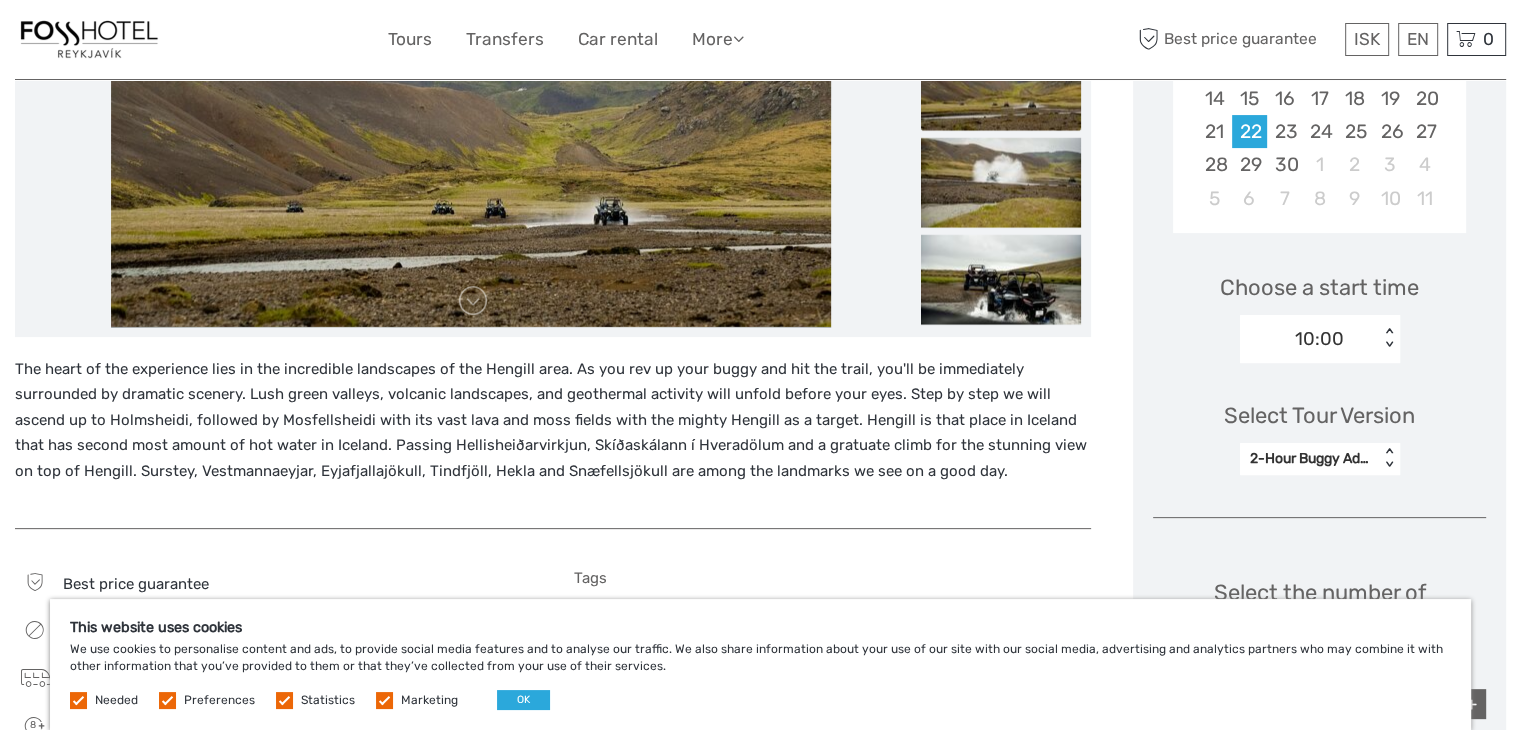 click on "< >" at bounding box center (1389, 338) 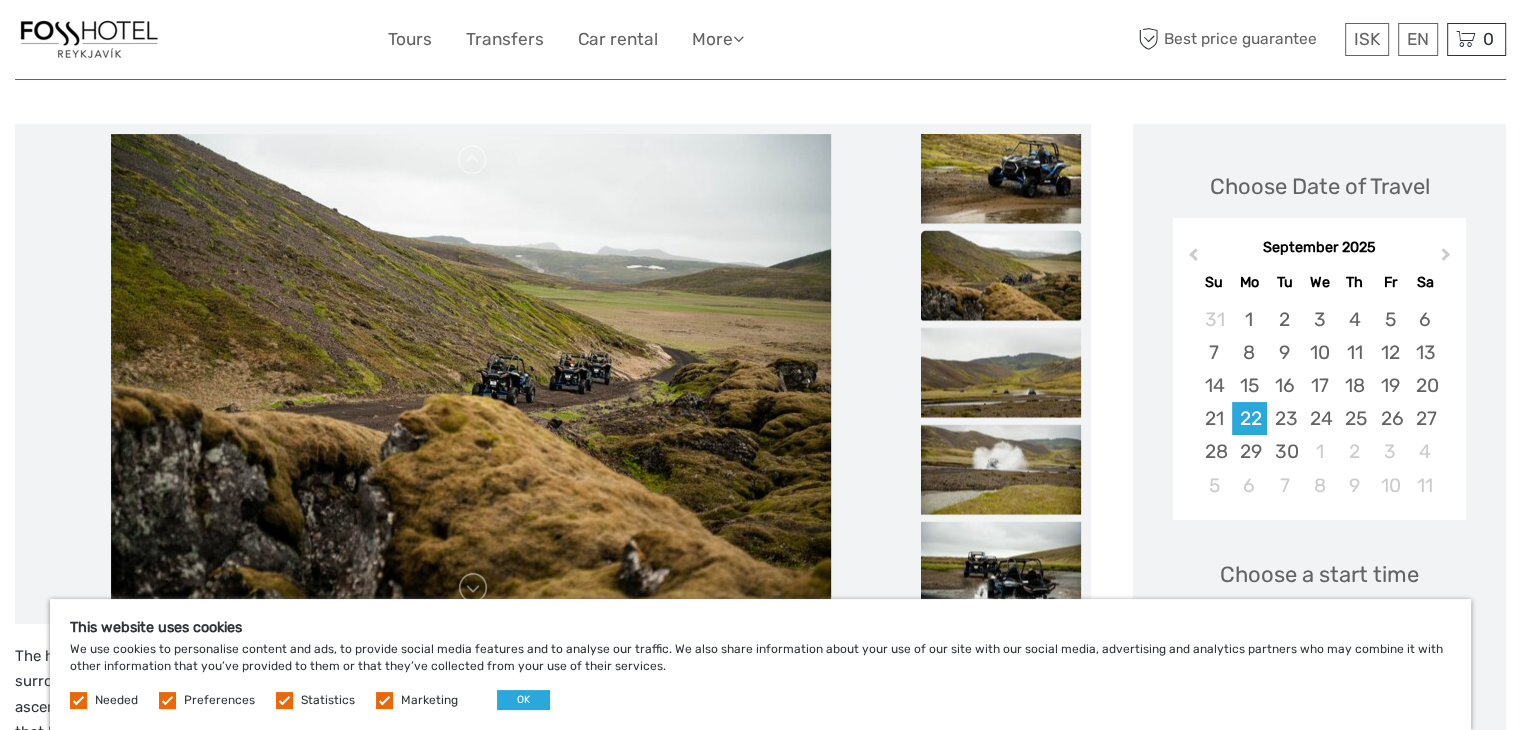 scroll, scrollTop: 200, scrollLeft: 0, axis: vertical 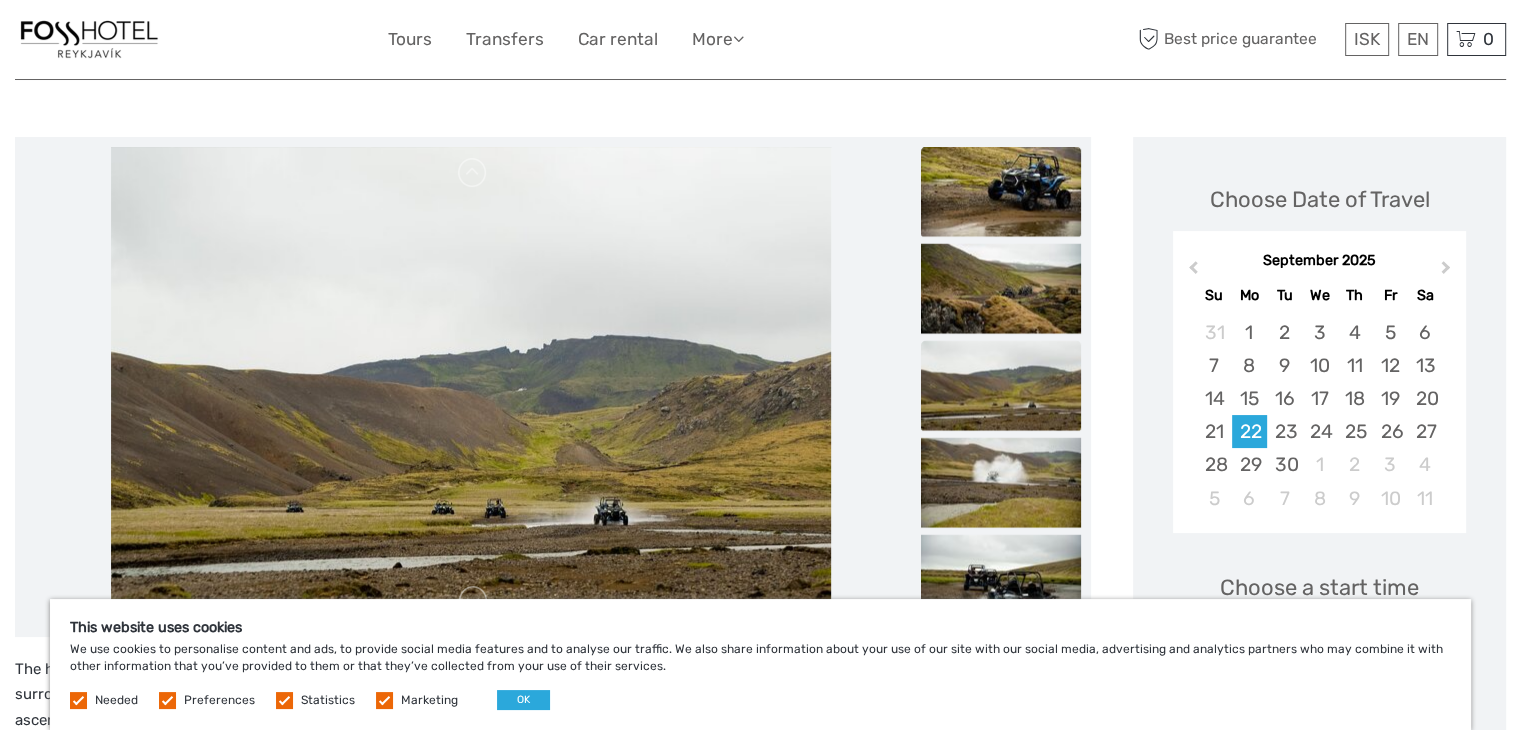 click at bounding box center (1001, 191) 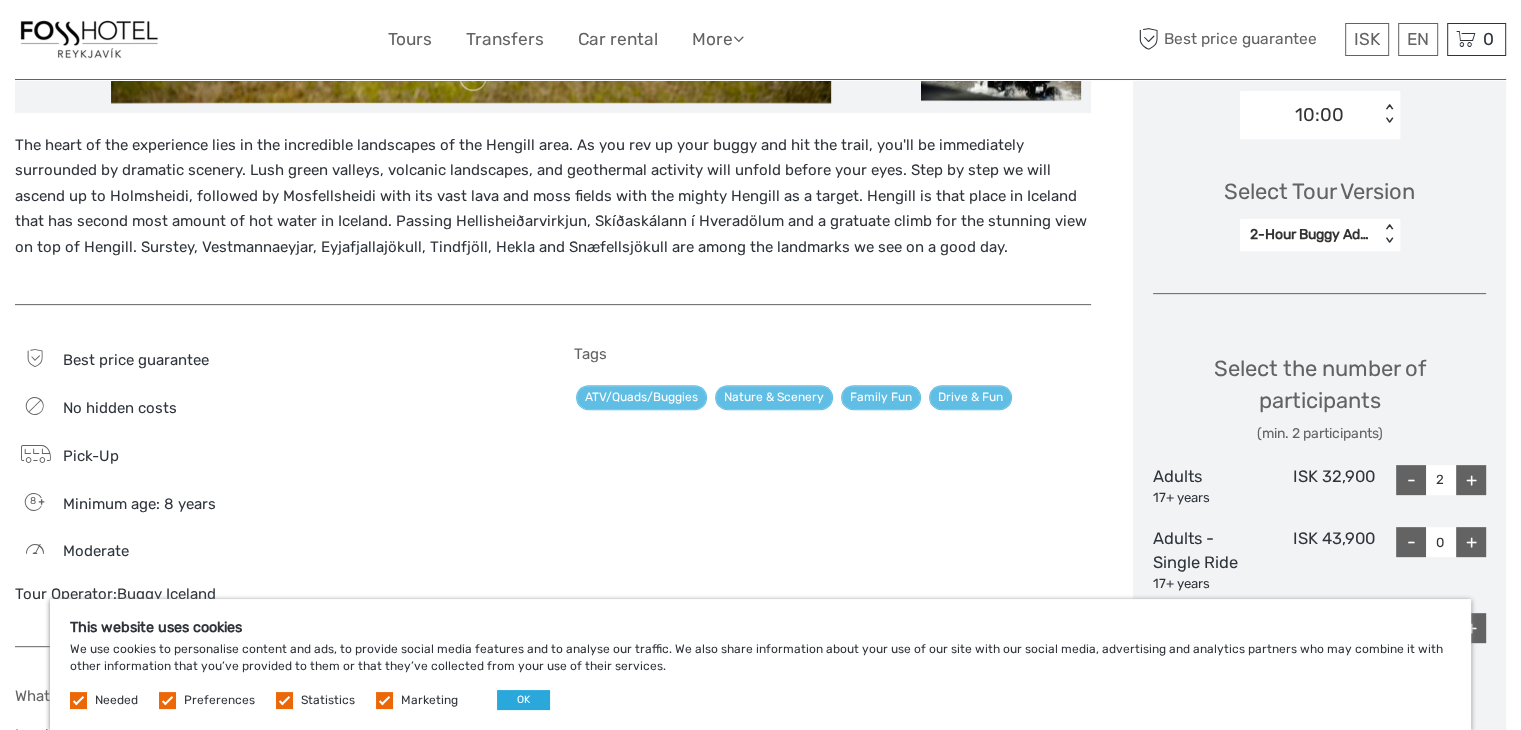 scroll, scrollTop: 700, scrollLeft: 0, axis: vertical 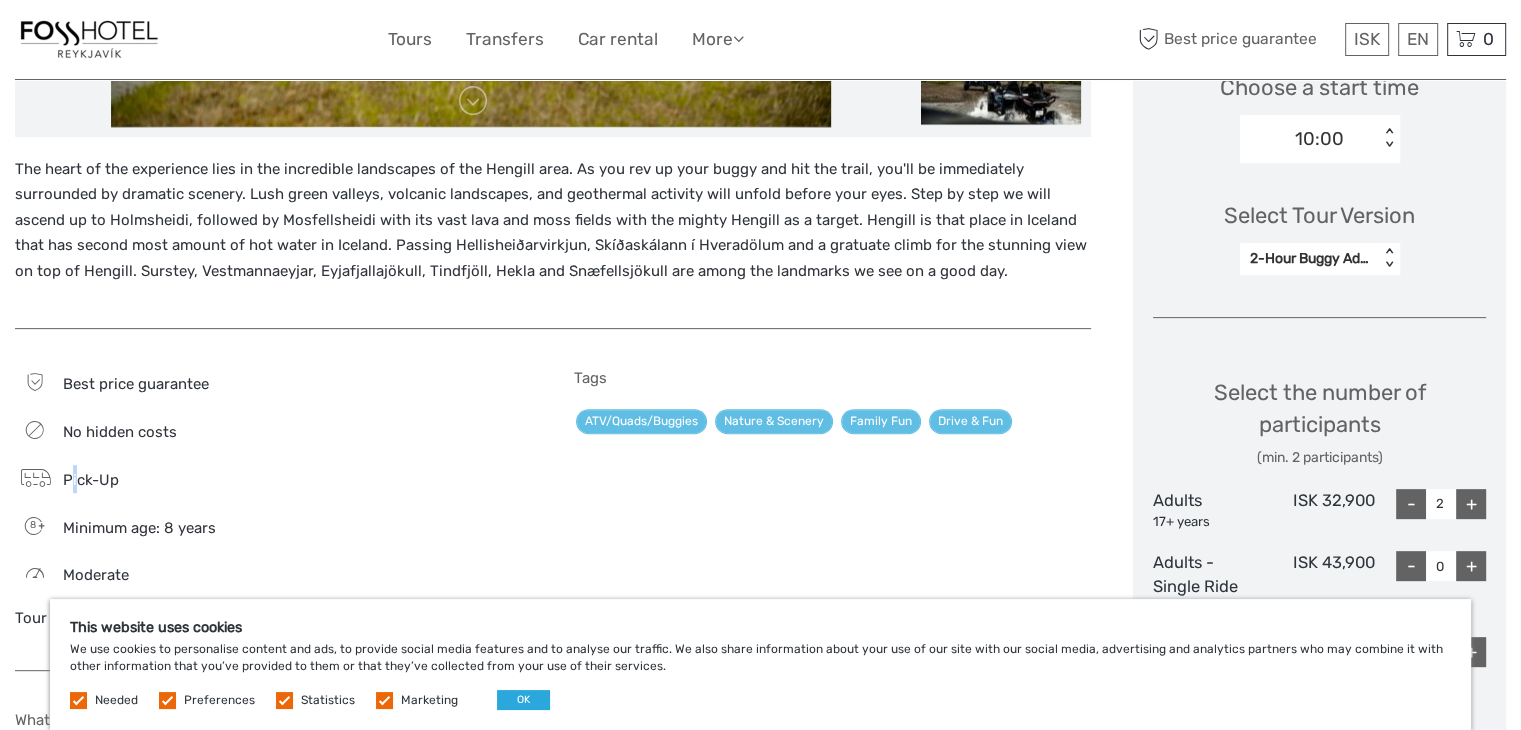click on "Pick-Up" at bounding box center (91, 480) 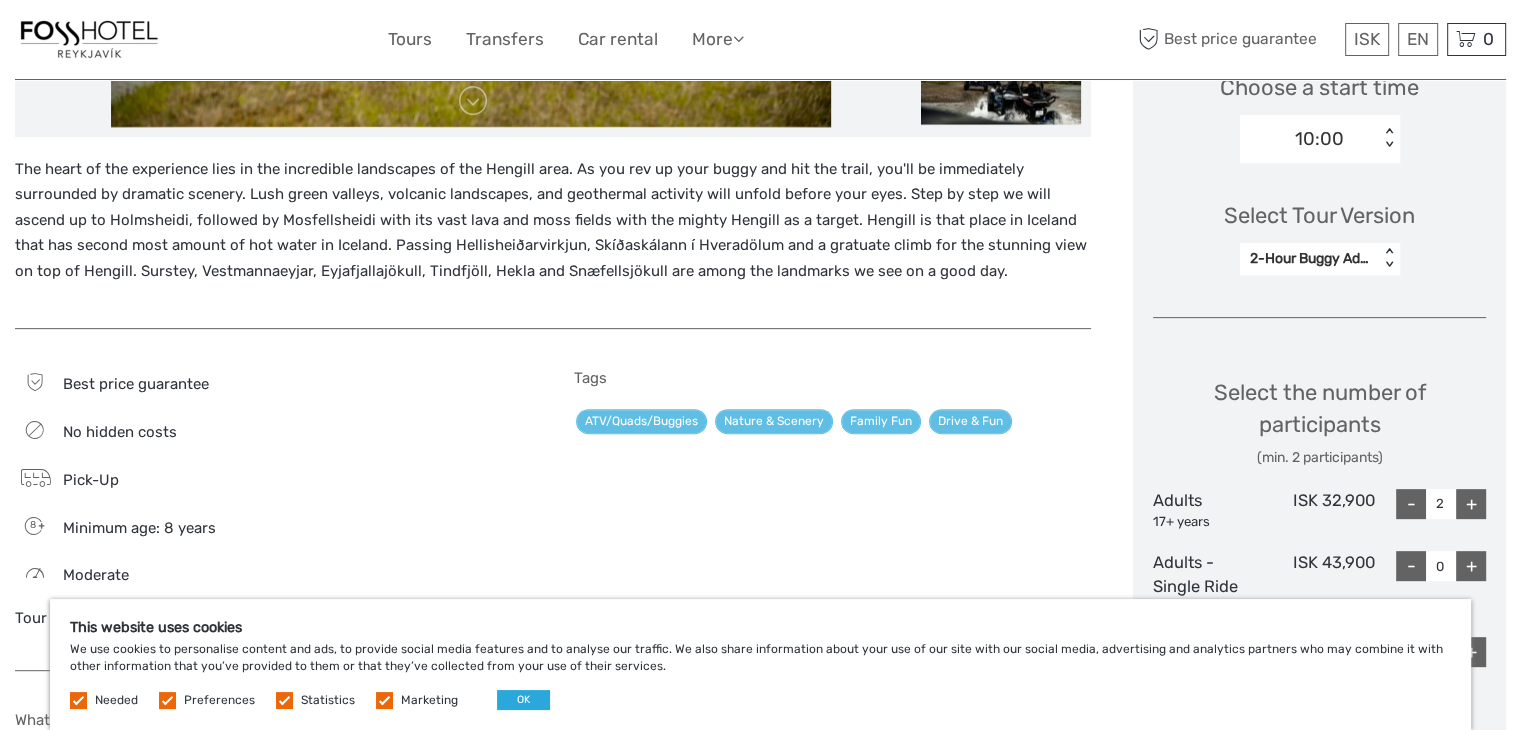click at bounding box center (34, 479) 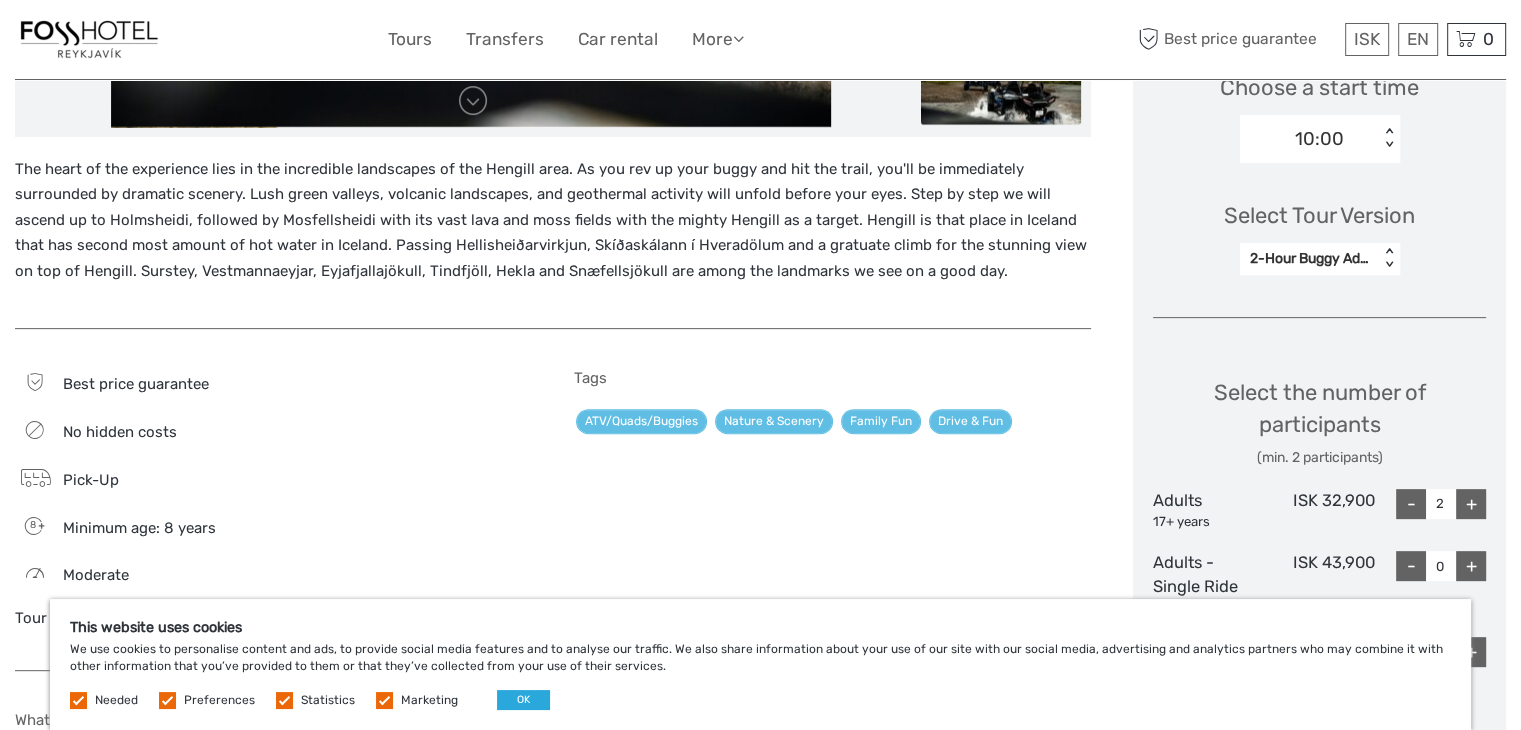 click at bounding box center (34, 479) 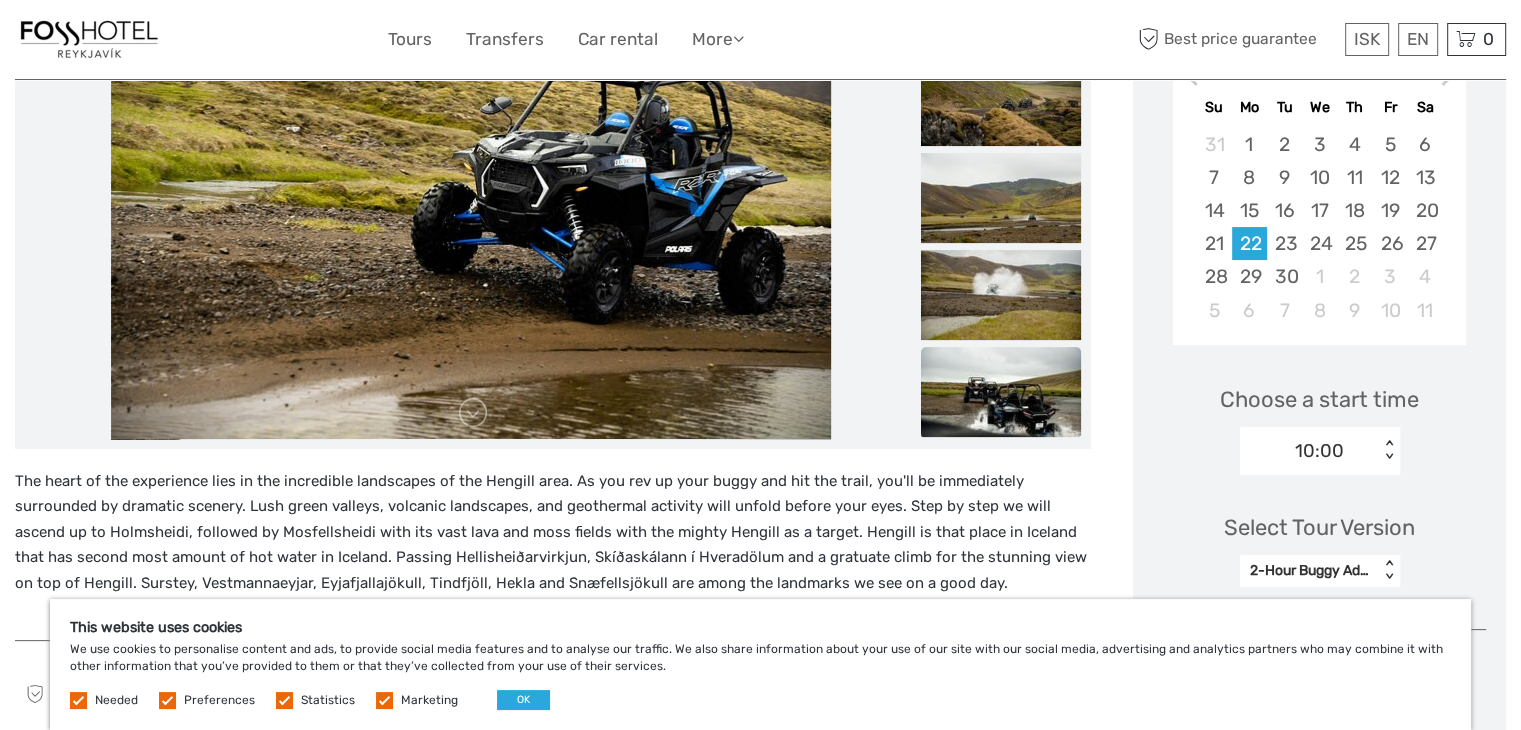 scroll, scrollTop: 497, scrollLeft: 0, axis: vertical 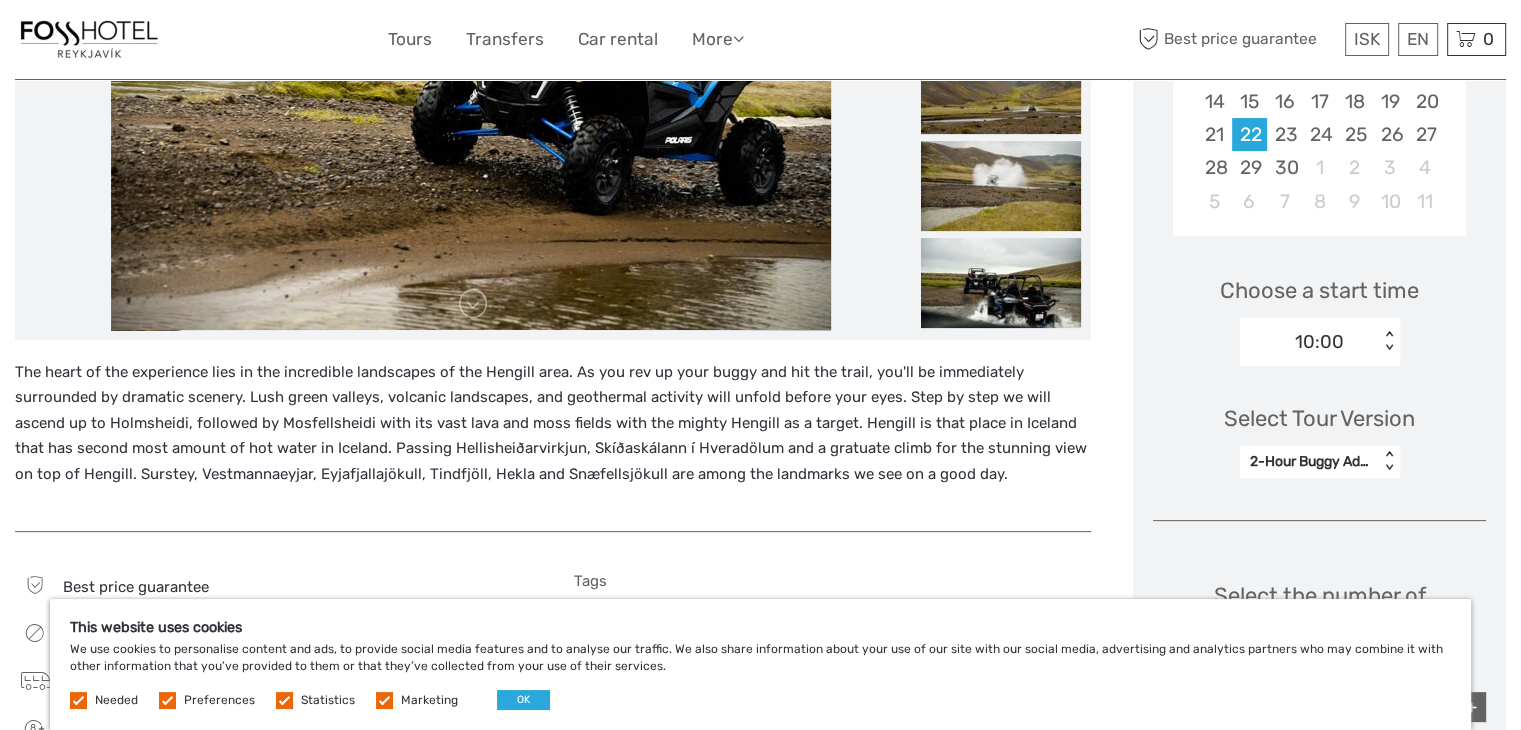 click on "< >" at bounding box center (1389, 341) 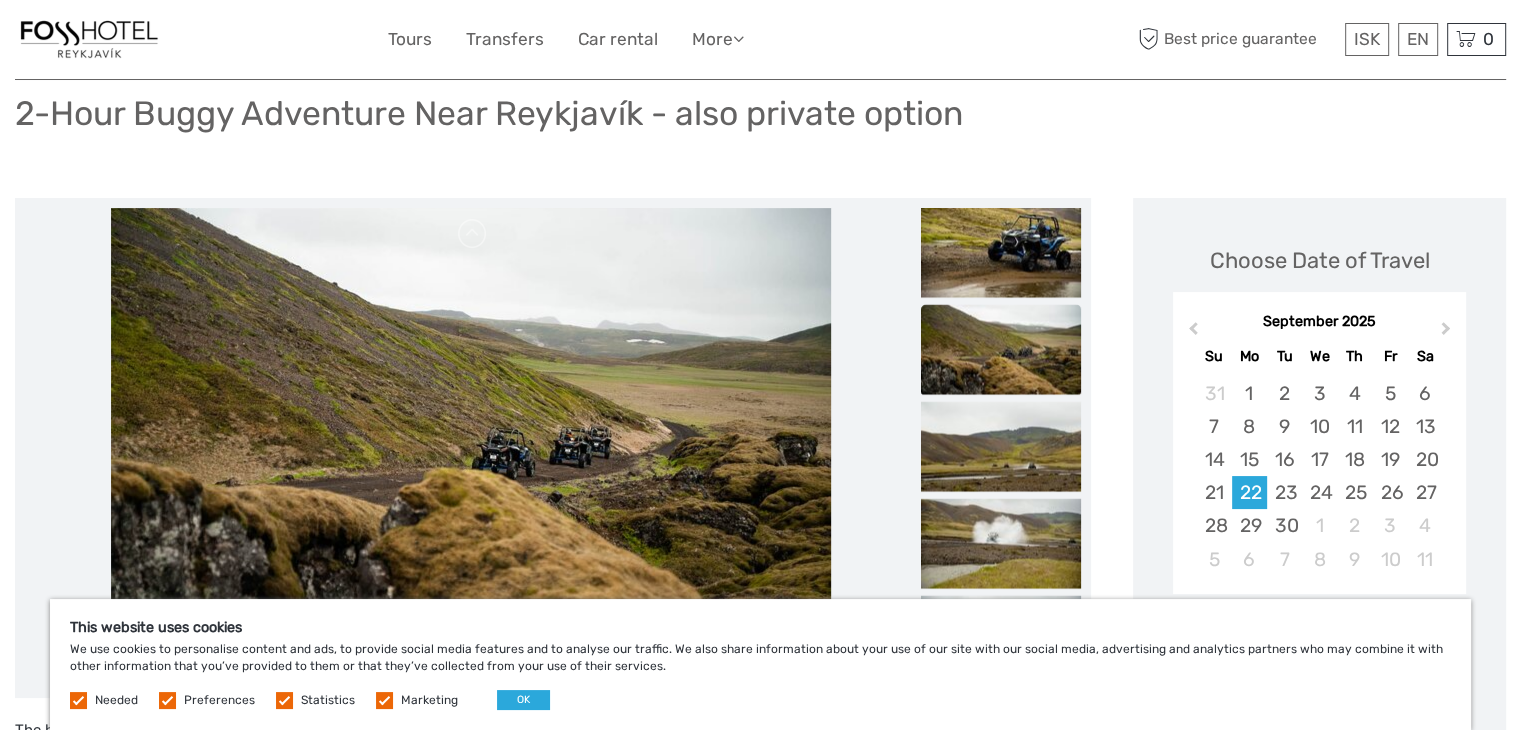 scroll, scrollTop: 500, scrollLeft: 0, axis: vertical 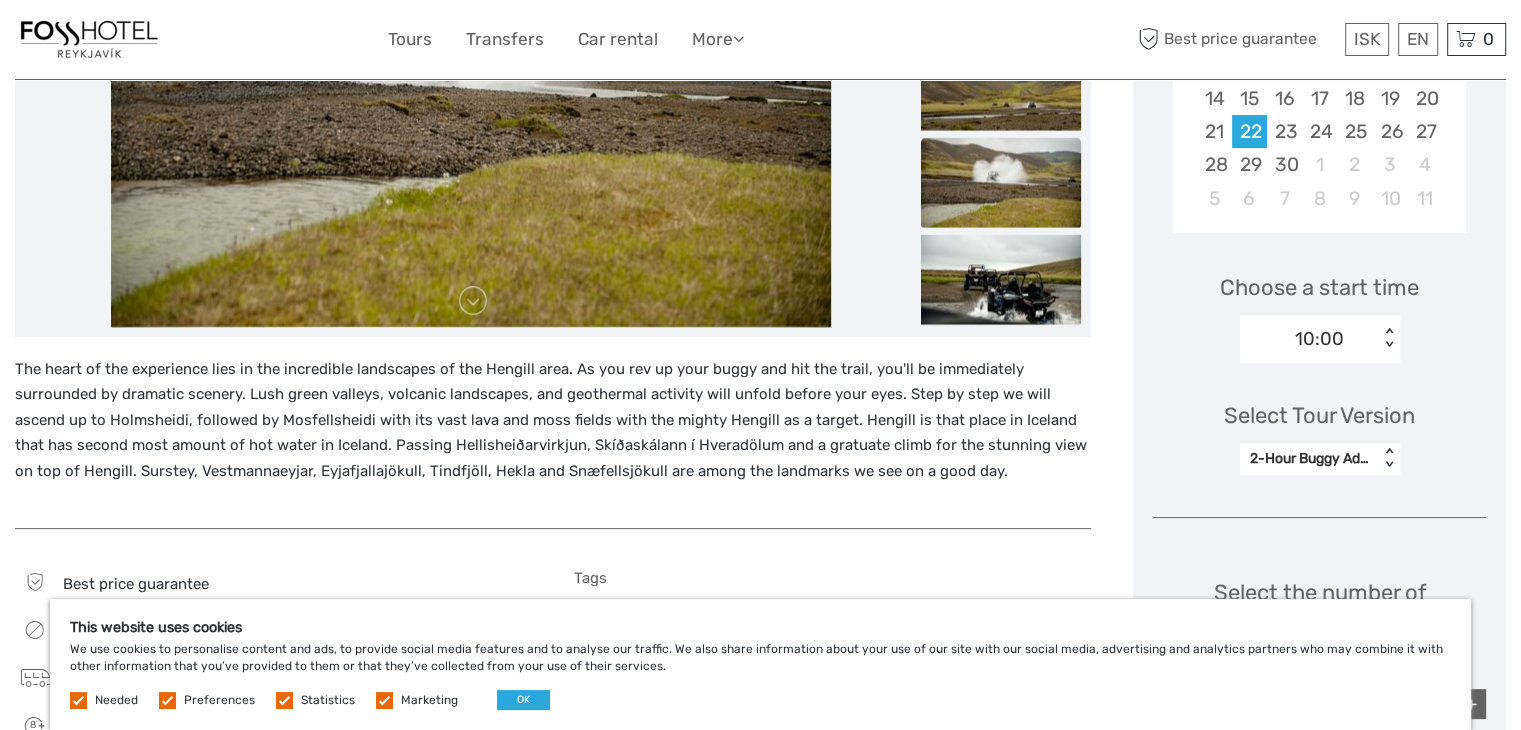 click on "Choose a start time 10:00 < >" at bounding box center (1319, 309) 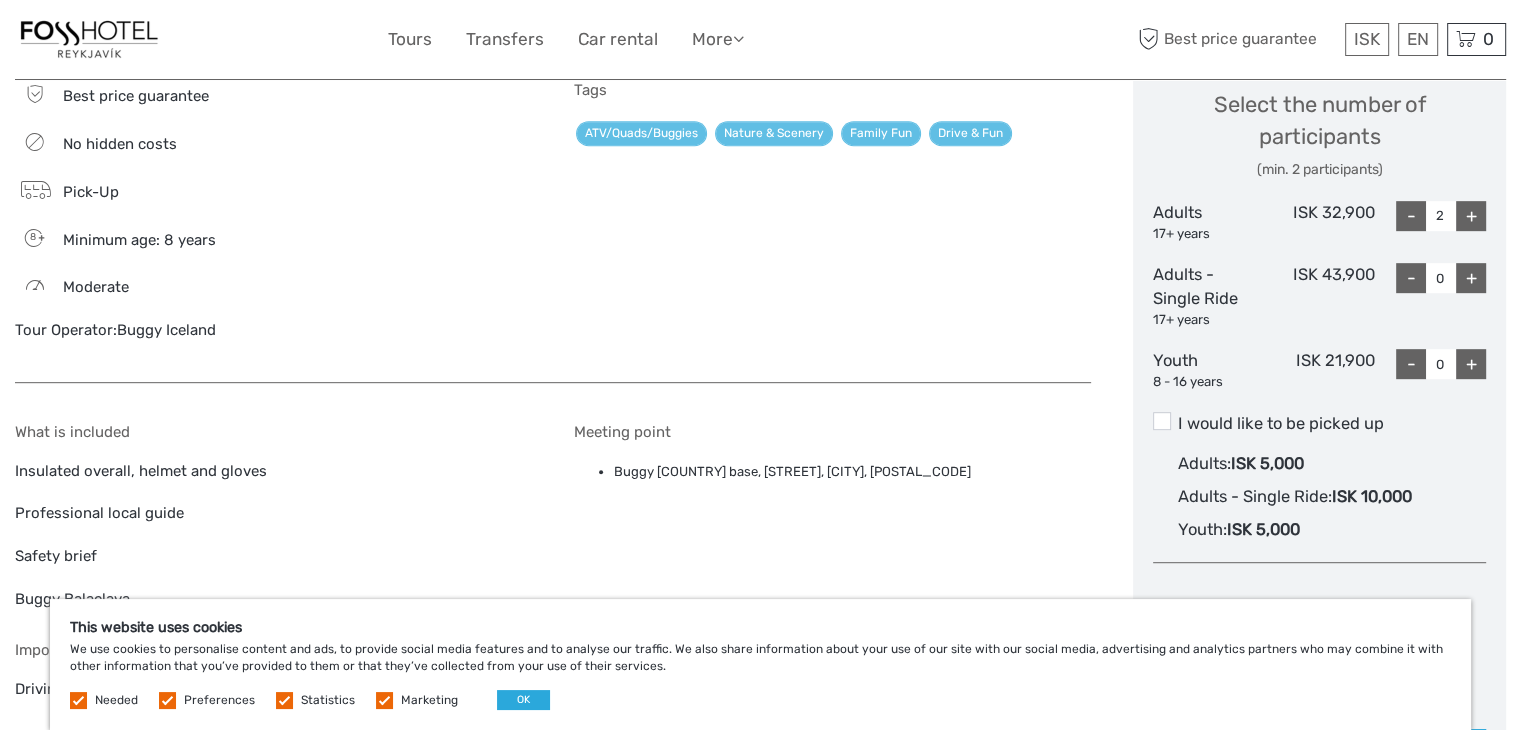 scroll, scrollTop: 1000, scrollLeft: 0, axis: vertical 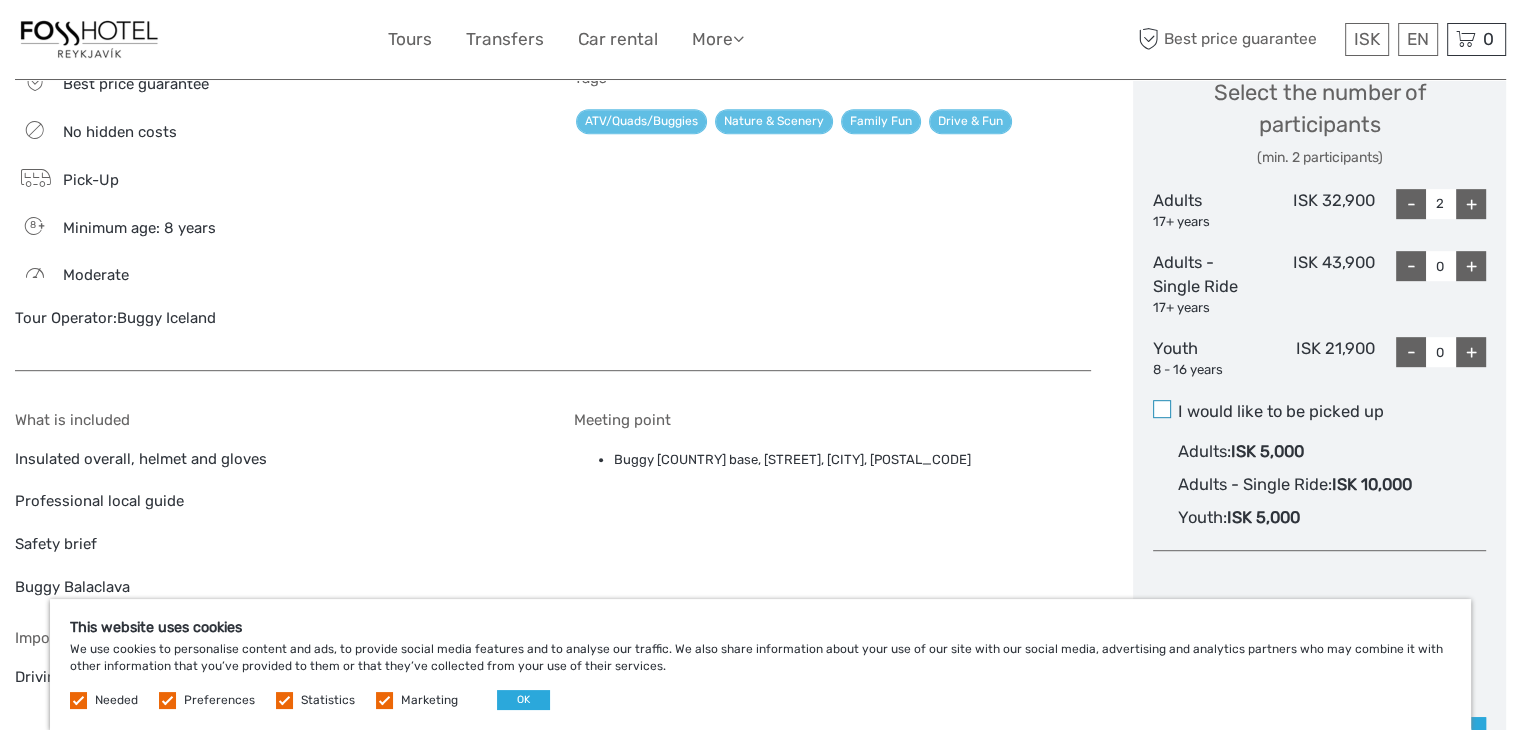 click at bounding box center (1162, 409) 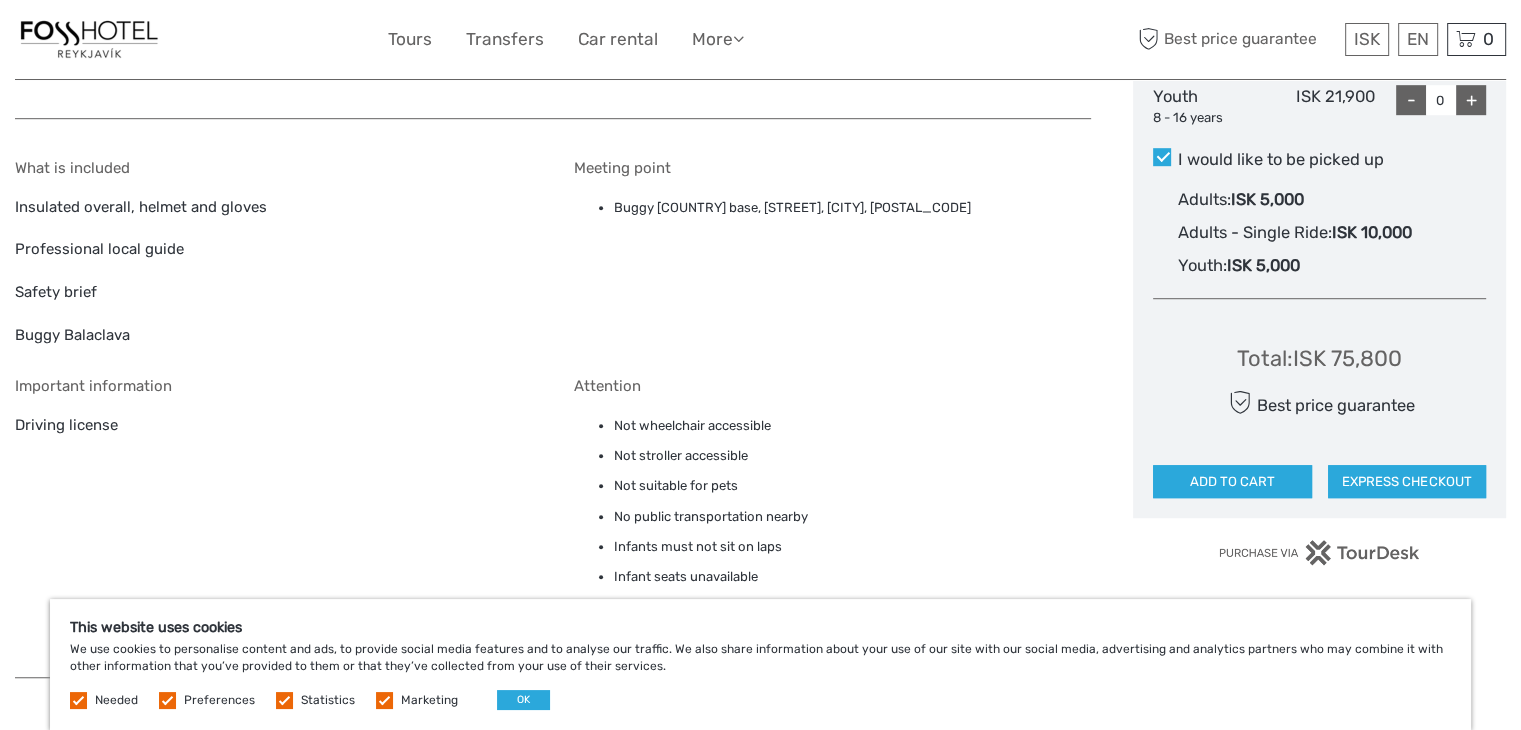 scroll, scrollTop: 1300, scrollLeft: 0, axis: vertical 